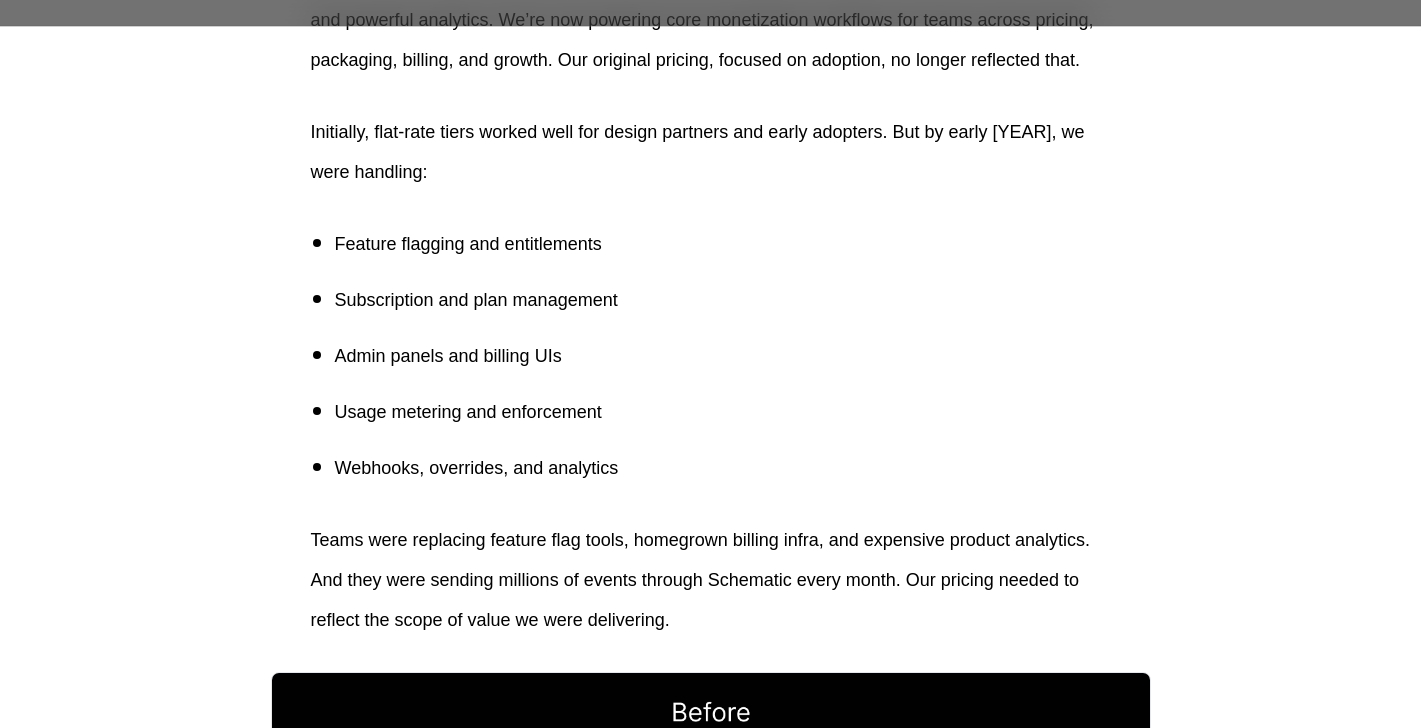 scroll, scrollTop: 112, scrollLeft: 0, axis: vertical 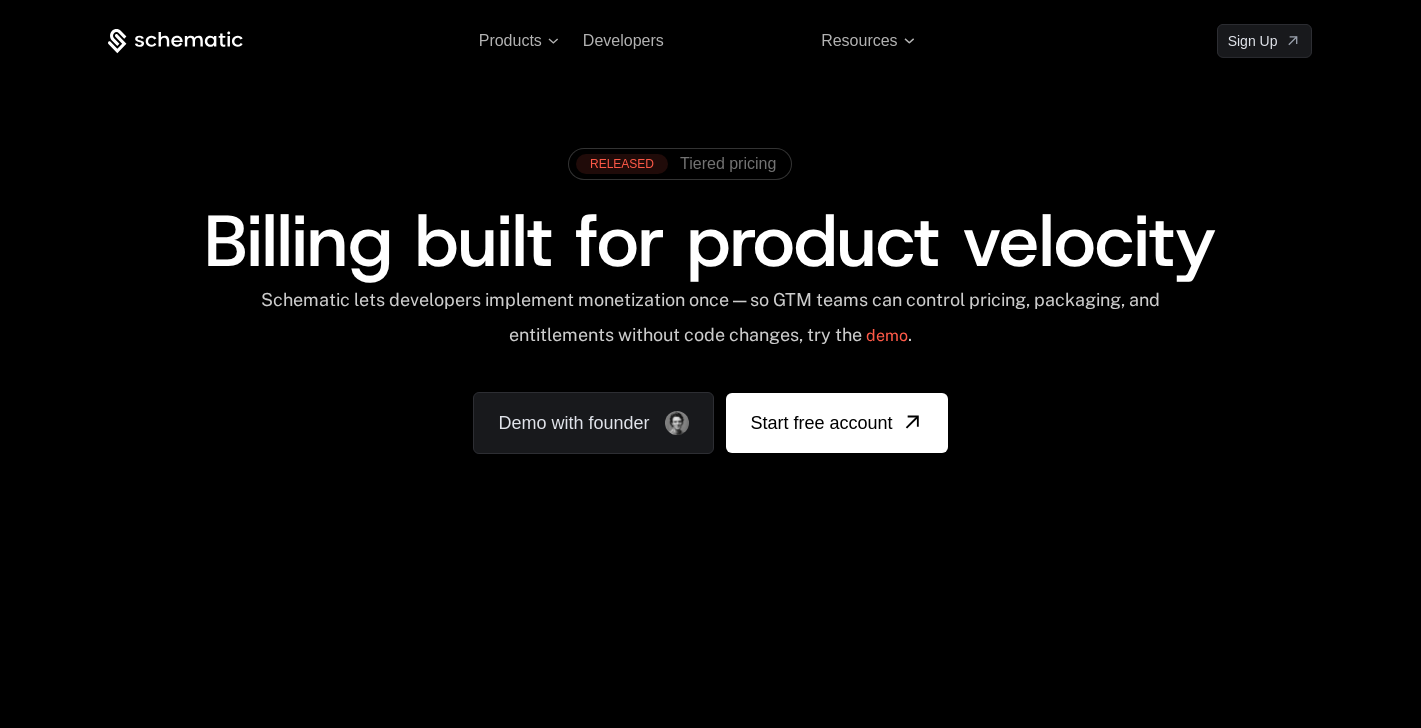 click on "Pricing" at bounding box center (712, 40) 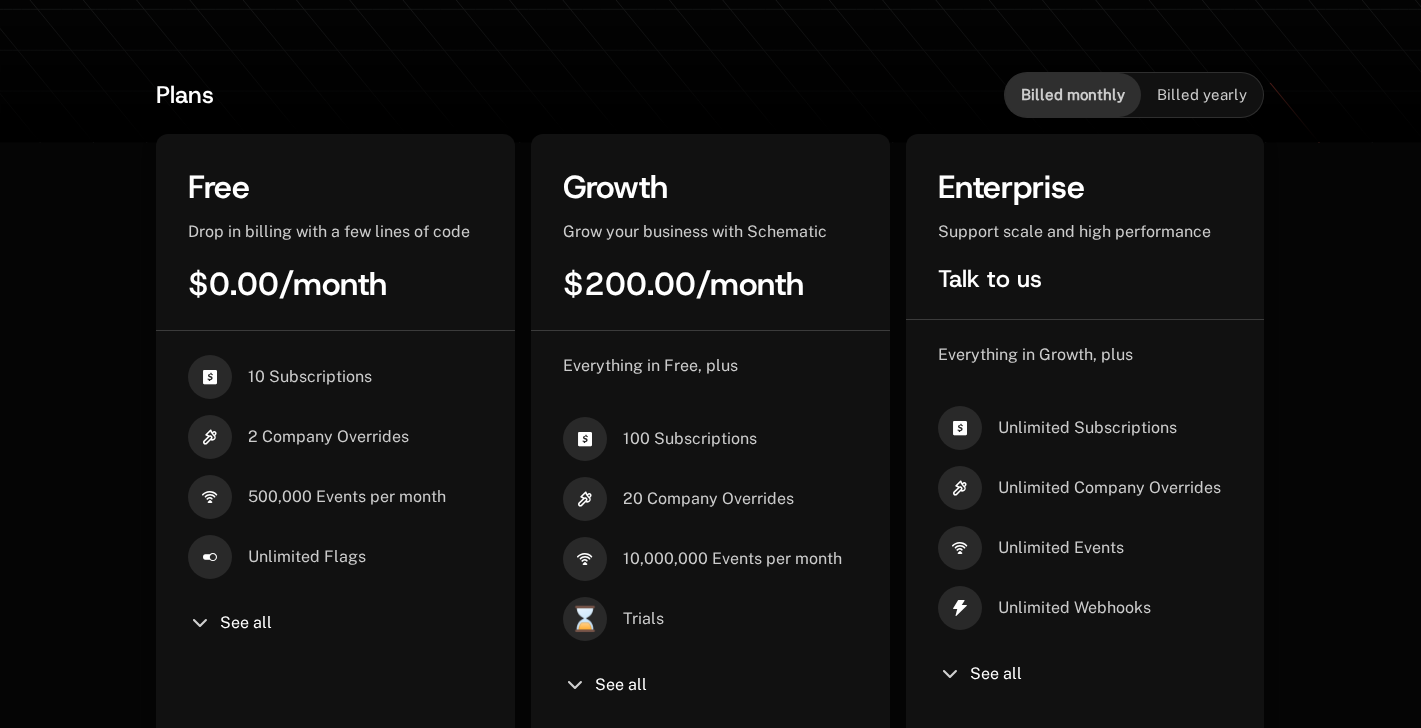 scroll, scrollTop: 436, scrollLeft: 0, axis: vertical 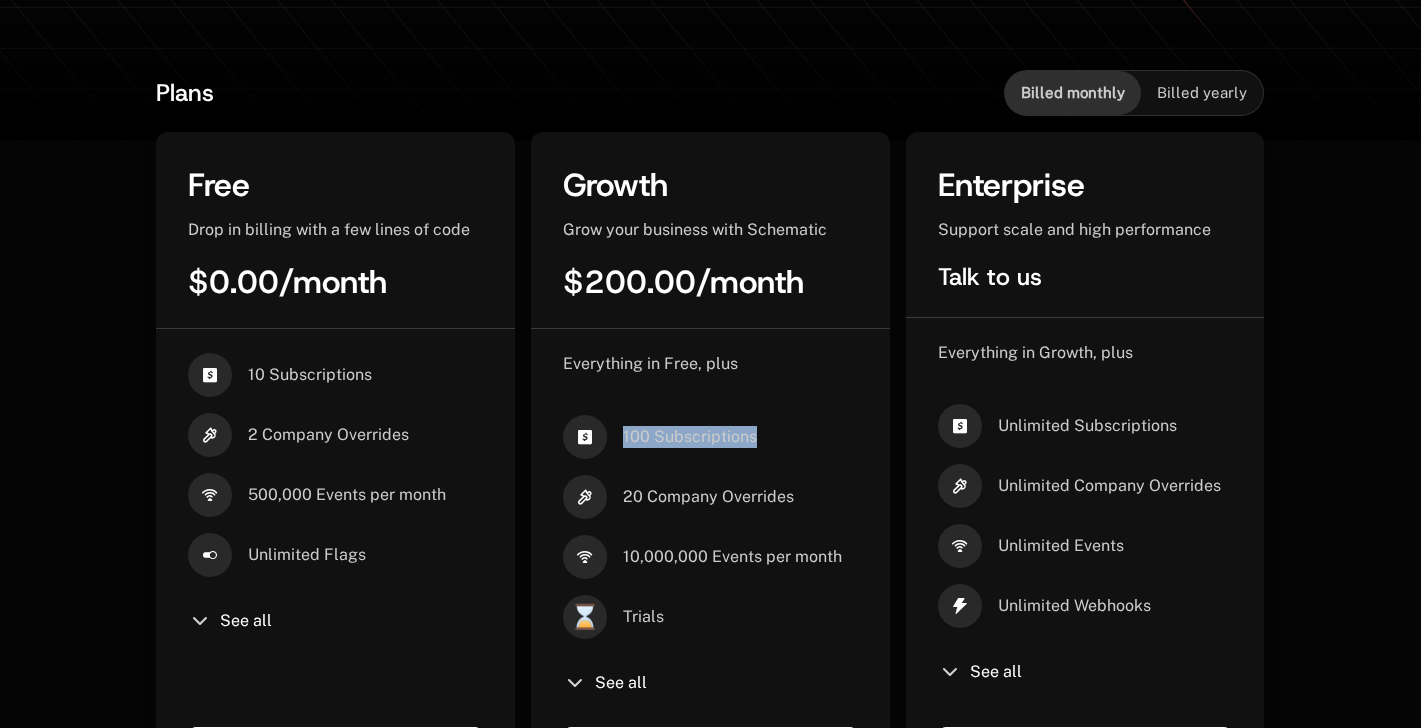drag, startPoint x: 610, startPoint y: 428, endPoint x: 774, endPoint y: 429, distance: 164.00305 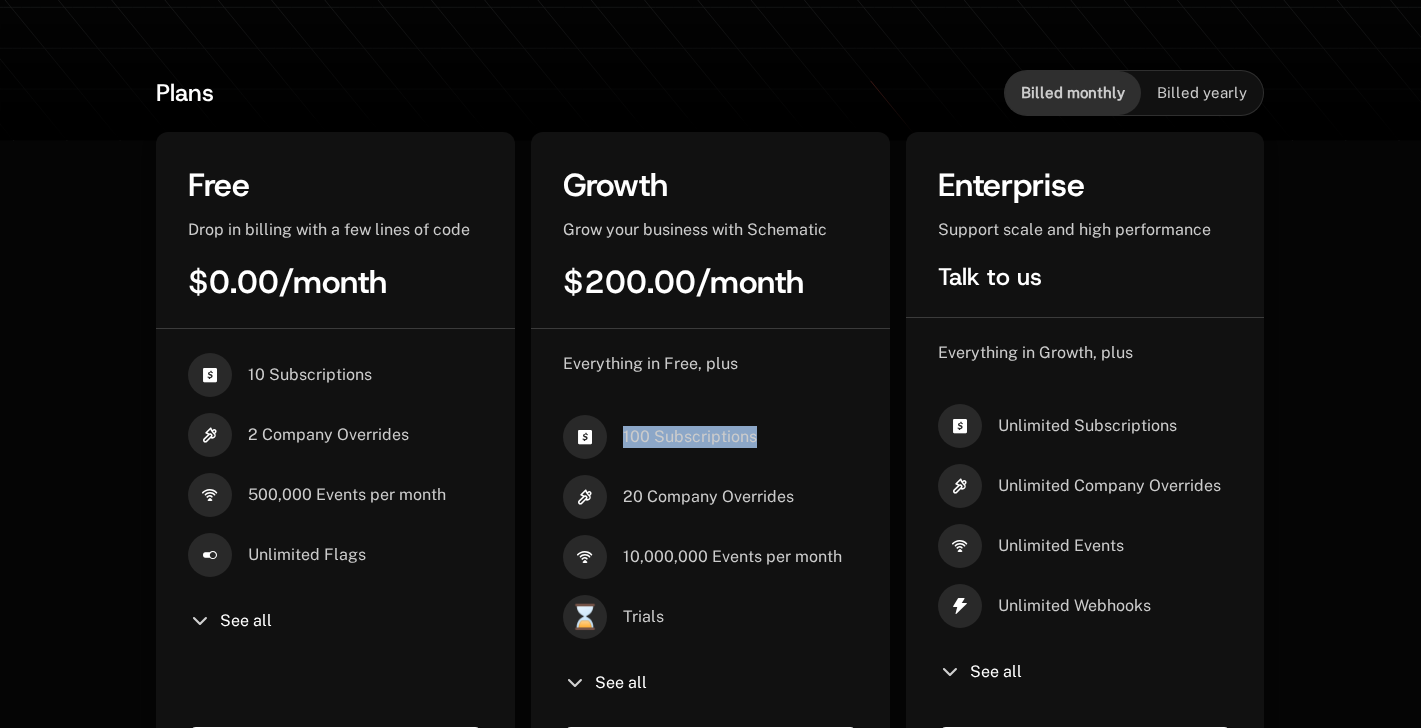 copy on "100   Subscriptions" 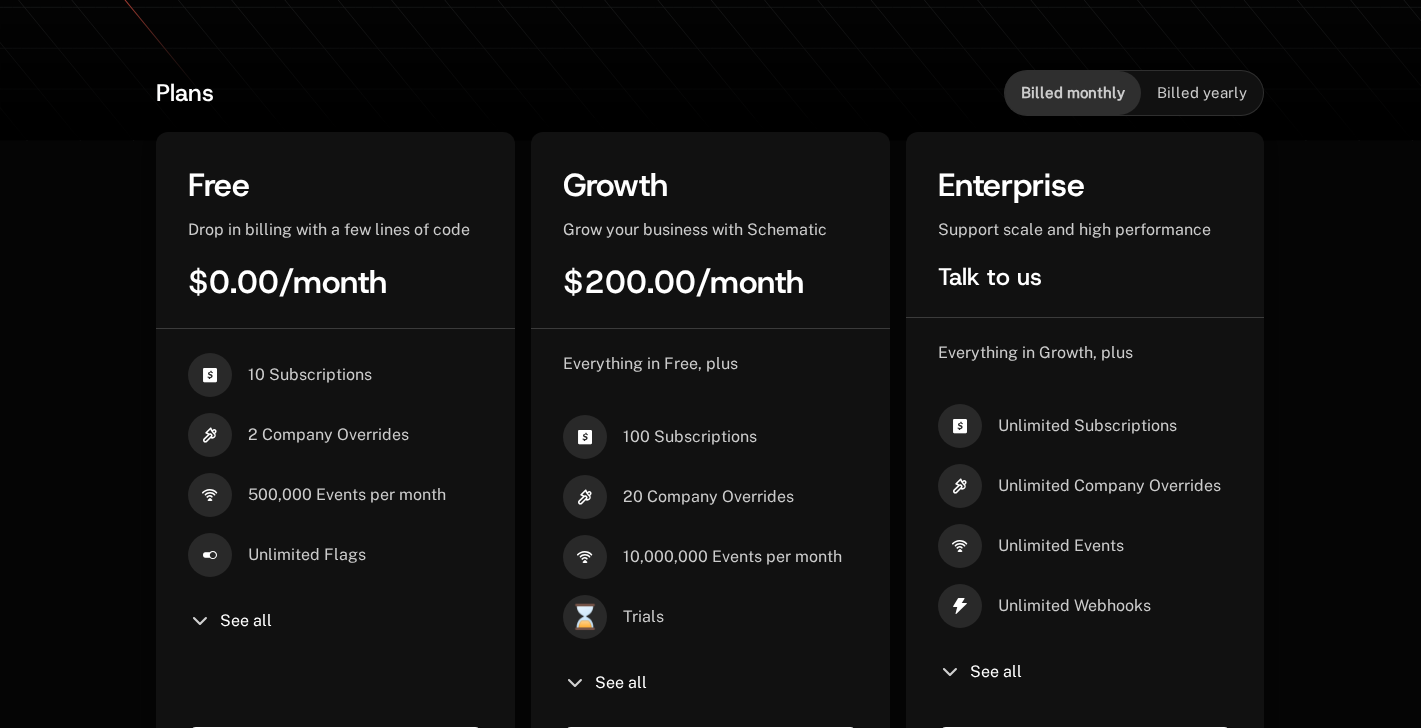 drag, startPoint x: 642, startPoint y: 521, endPoint x: 772, endPoint y: 498, distance: 132.01894 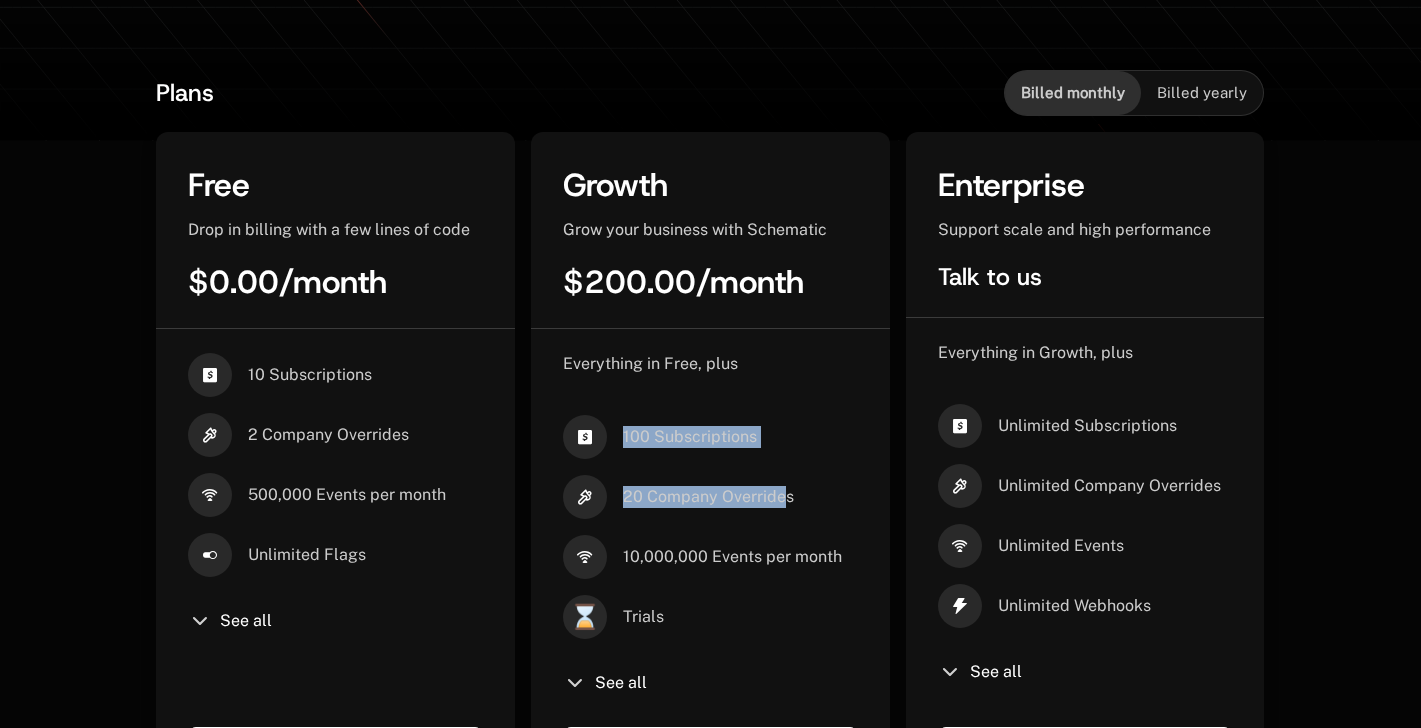 drag, startPoint x: 785, startPoint y: 506, endPoint x: 598, endPoint y: 414, distance: 208.40585 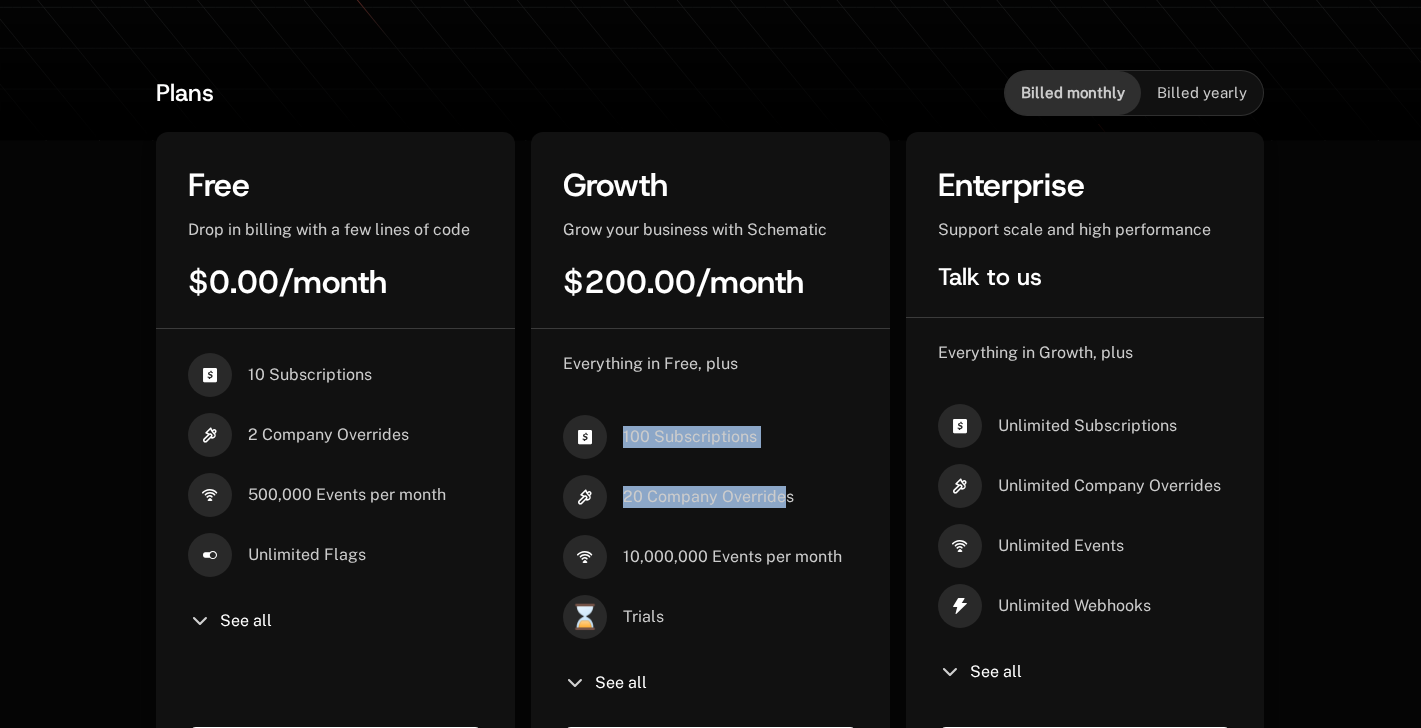 click on "Everything in Free, plus 100 Subscriptions 20 Company Overrides 10,000,000 Events per month ⌛ Trials See all" at bounding box center [710, 524] 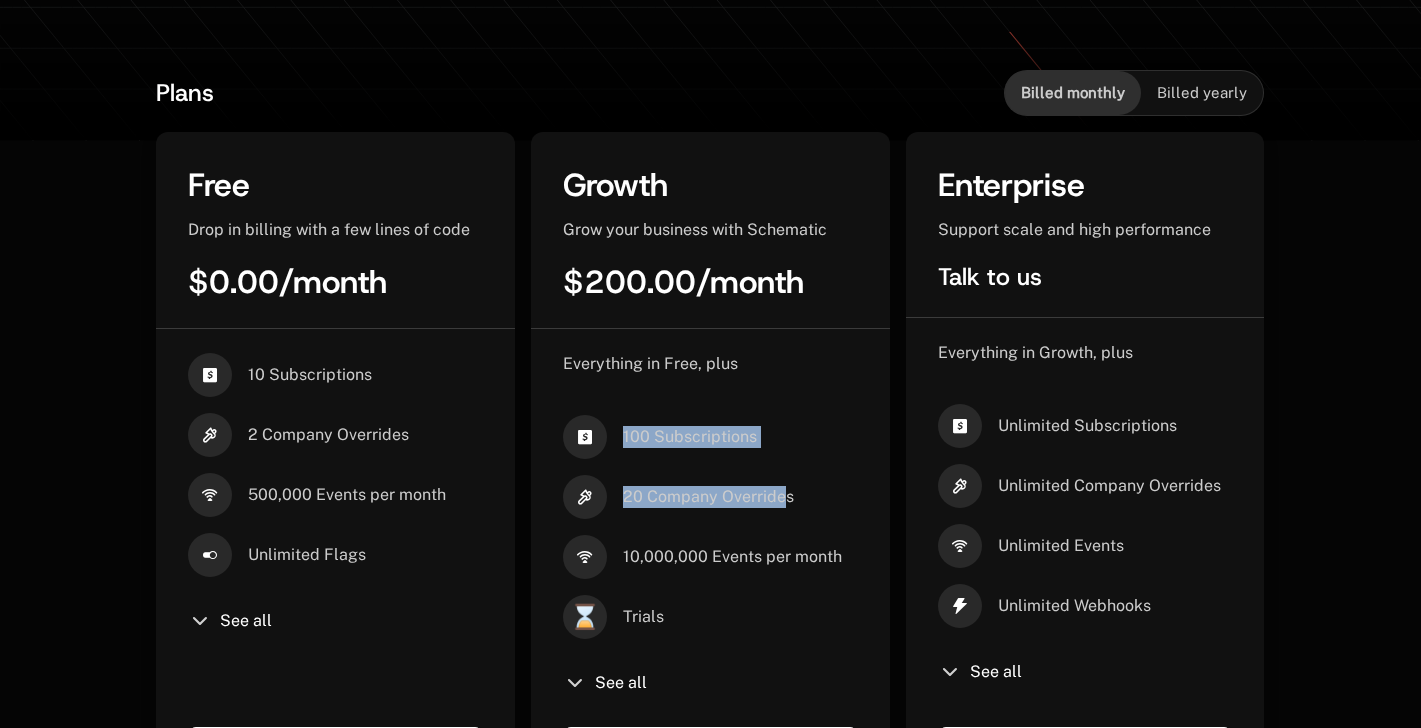 copy on "100 Subscriptions 20 Company Override" 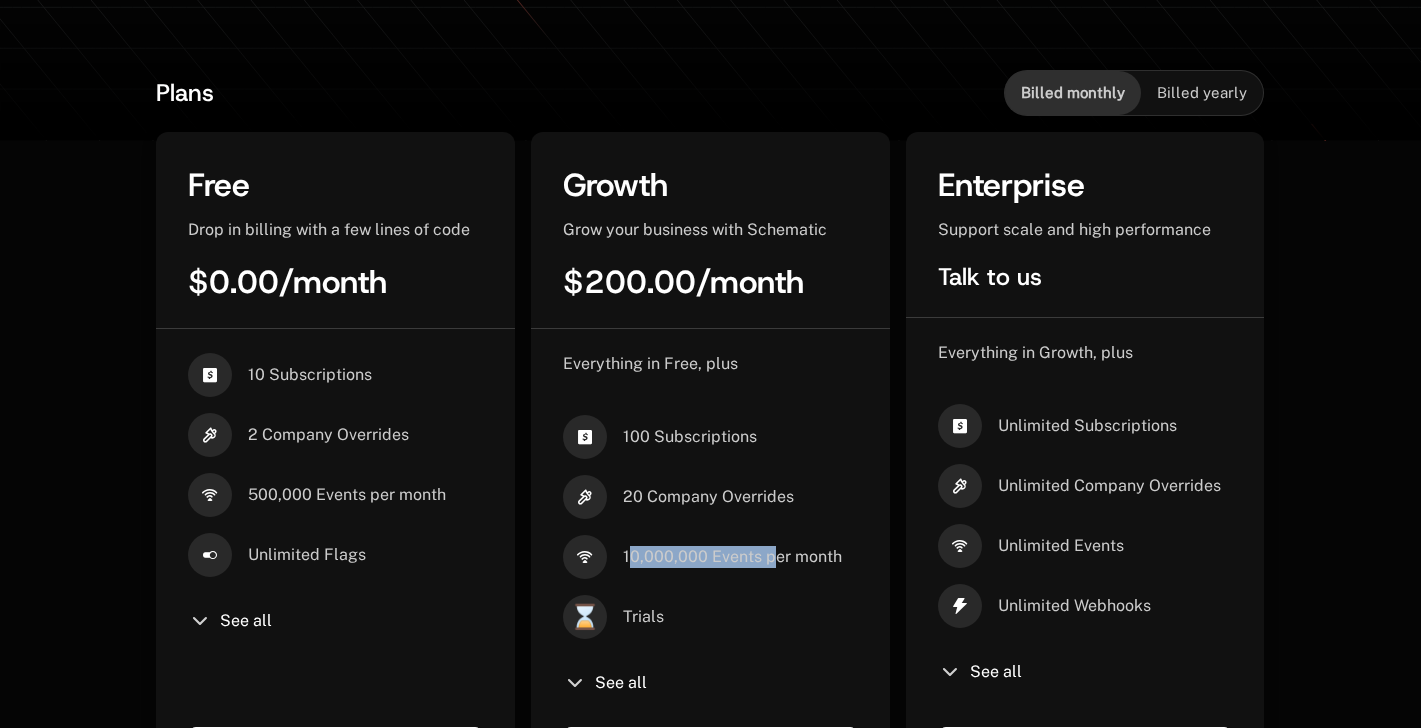 drag, startPoint x: 659, startPoint y: 552, endPoint x: 775, endPoint y: 554, distance: 116.01724 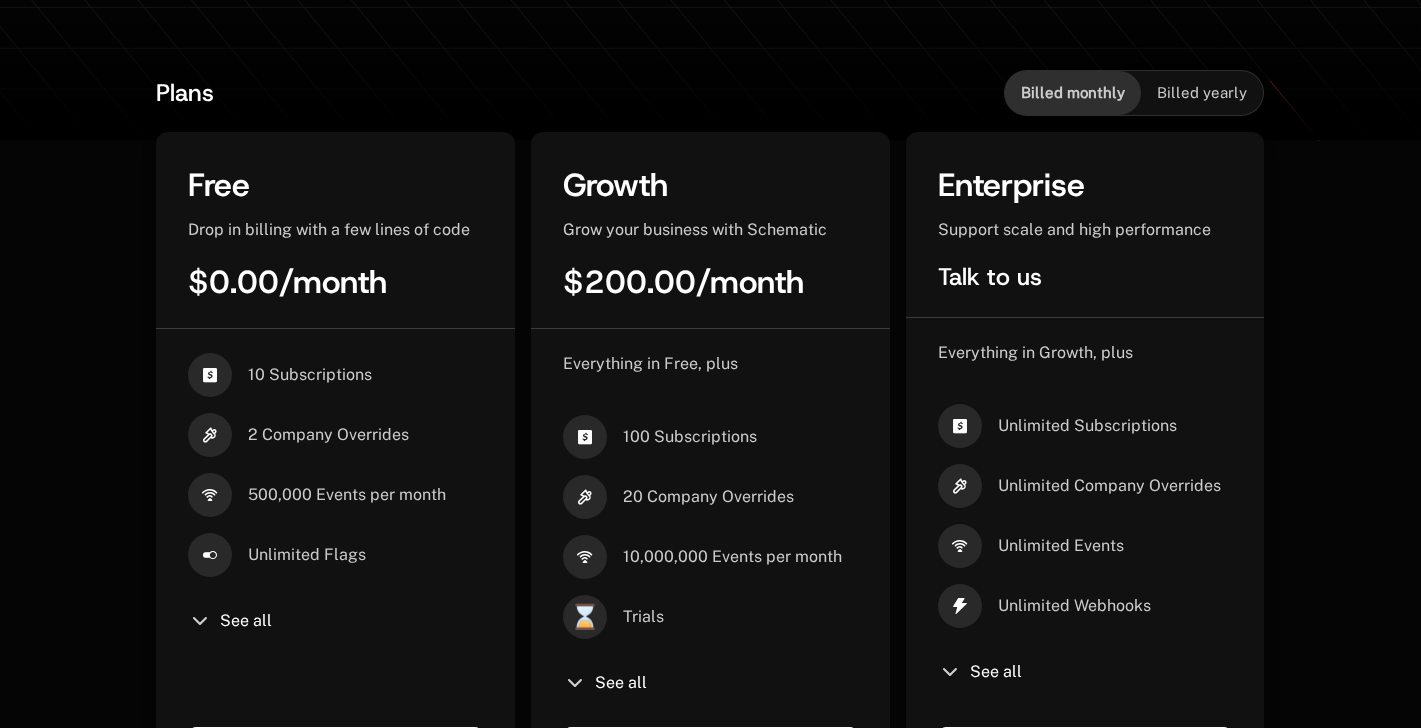 click on "20   Company Overrides" at bounding box center (708, 497) 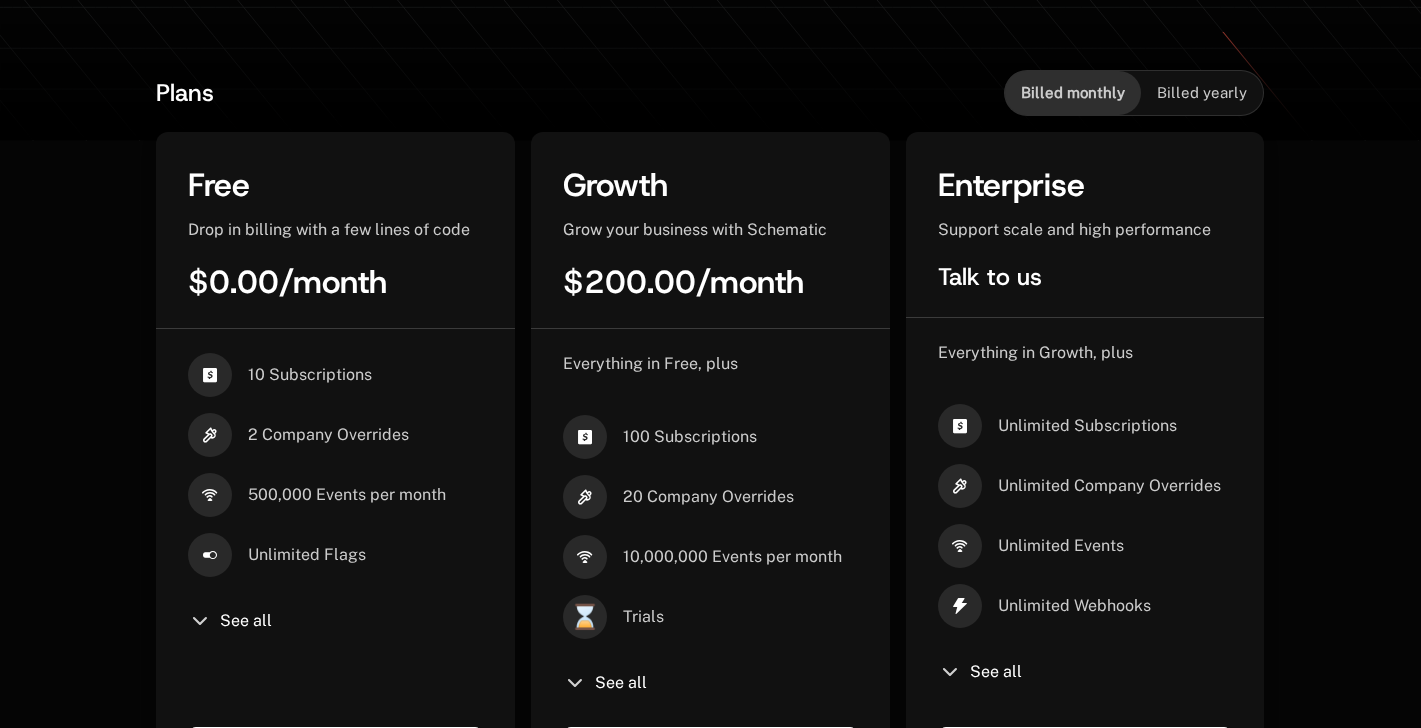 click on "20   Company Overrides" at bounding box center (708, 497) 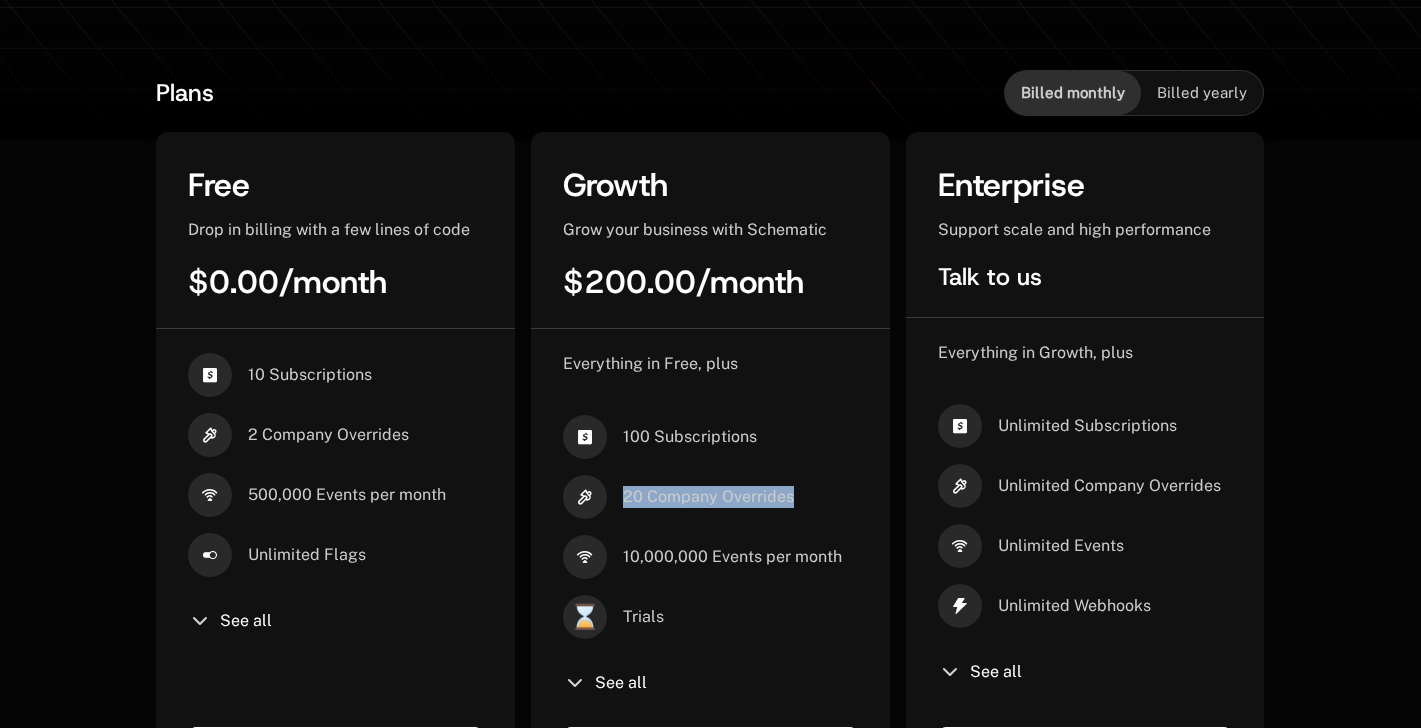 click on "100   Subscriptions" at bounding box center (690, 437) 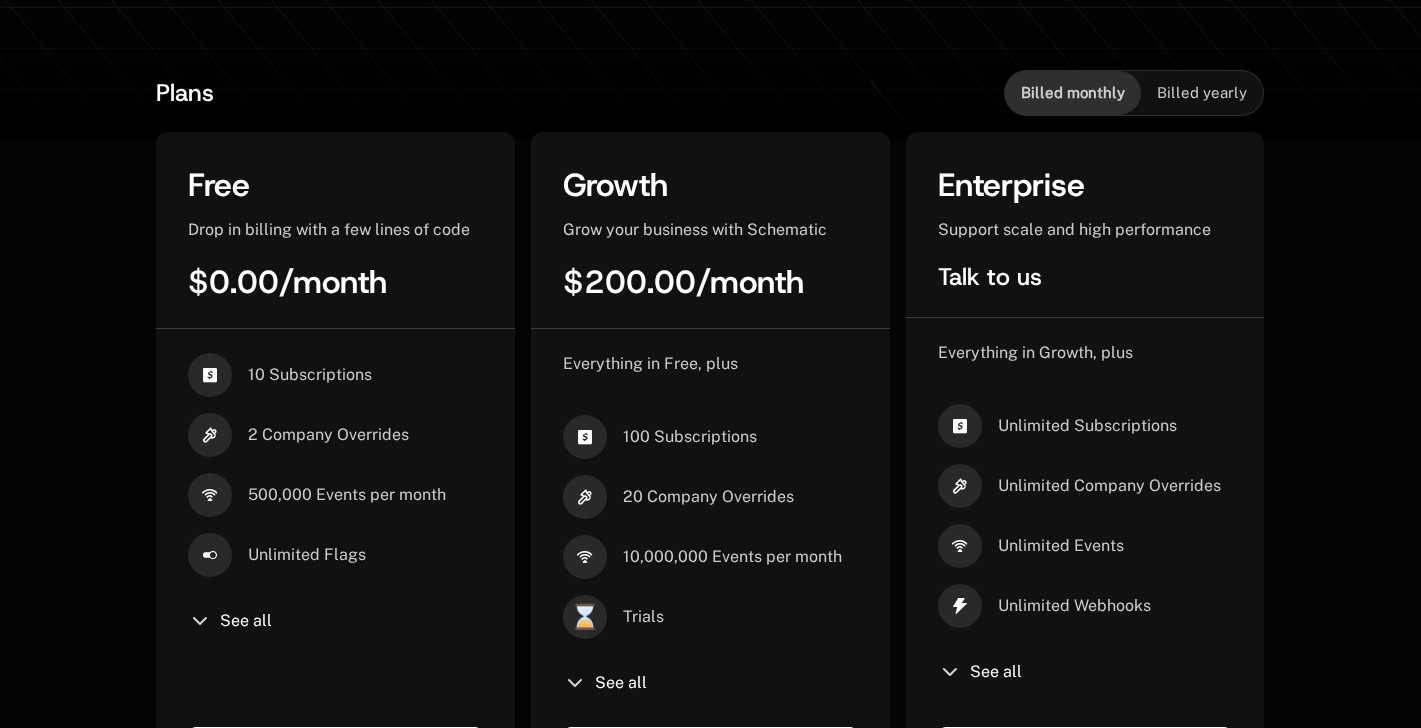 click on "100   Subscriptions" at bounding box center [690, 437] 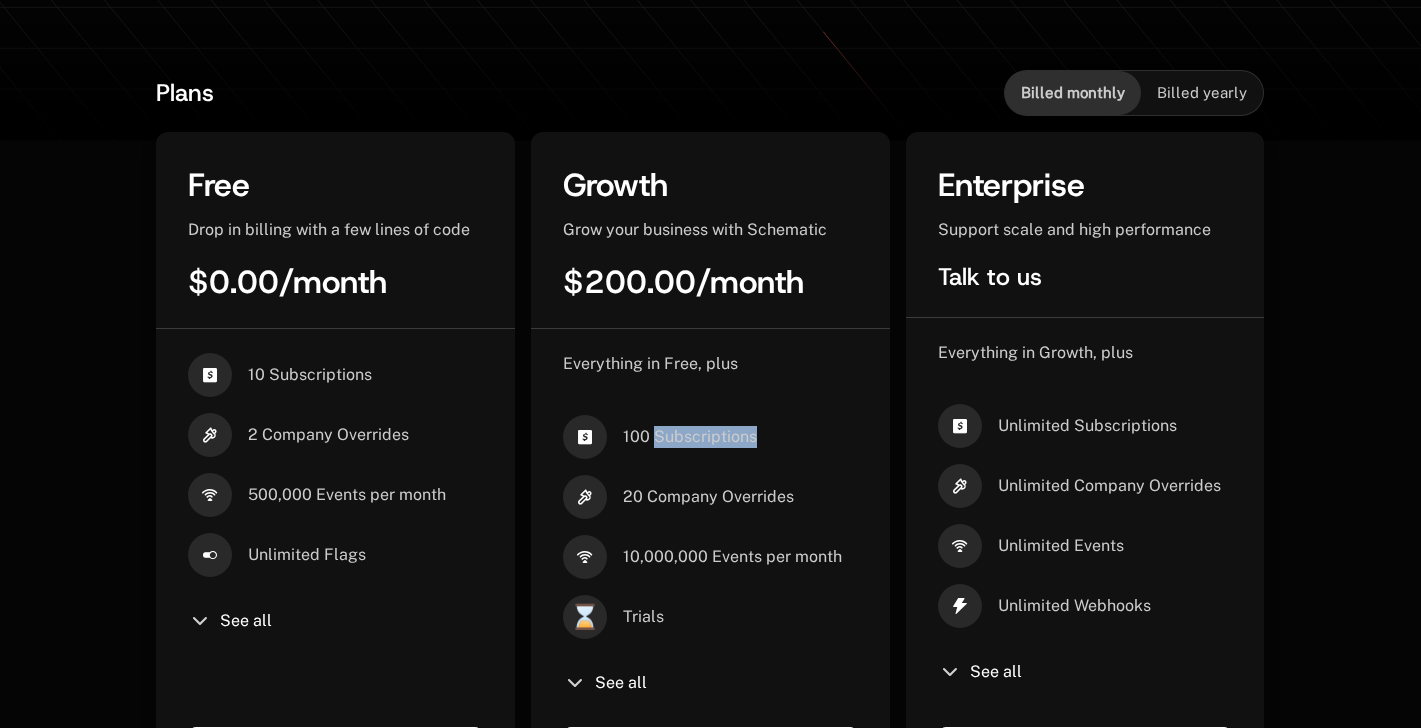 click on "100   Subscriptions" at bounding box center (690, 437) 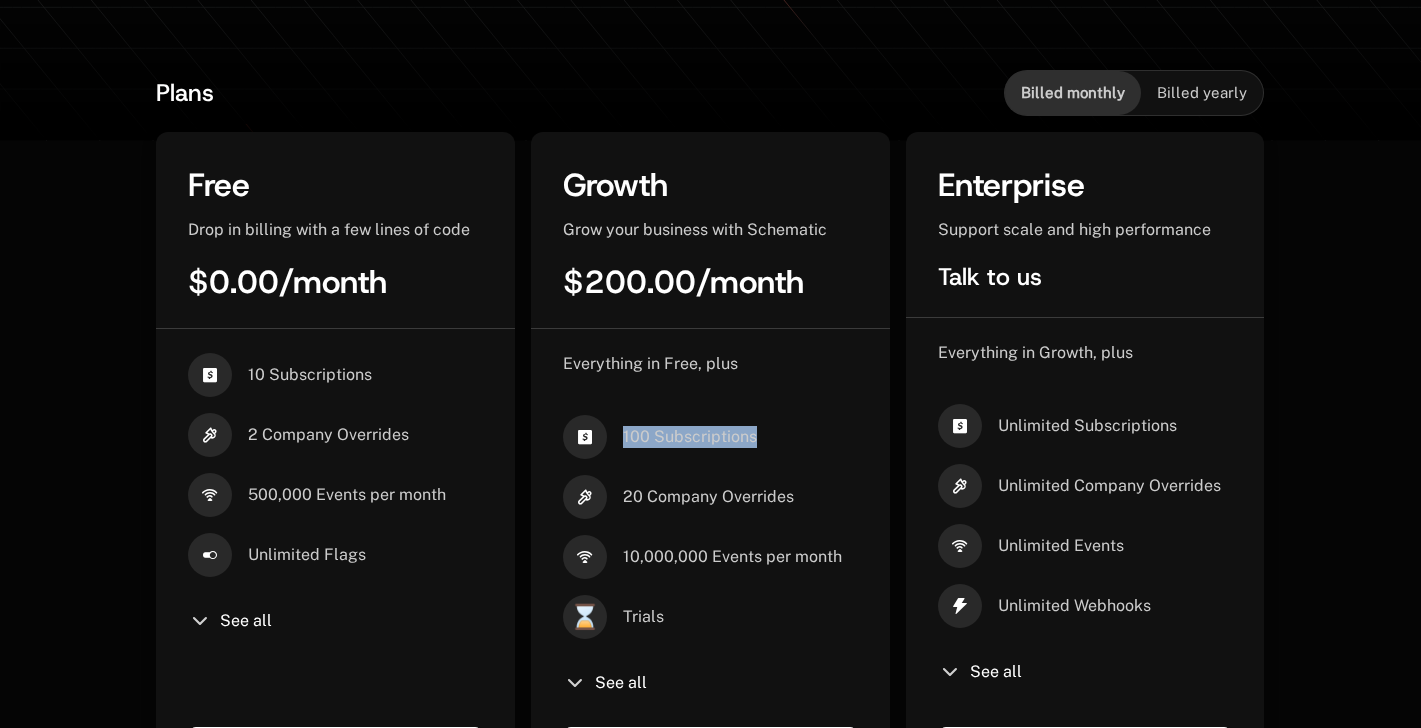copy on "100   Subscriptions" 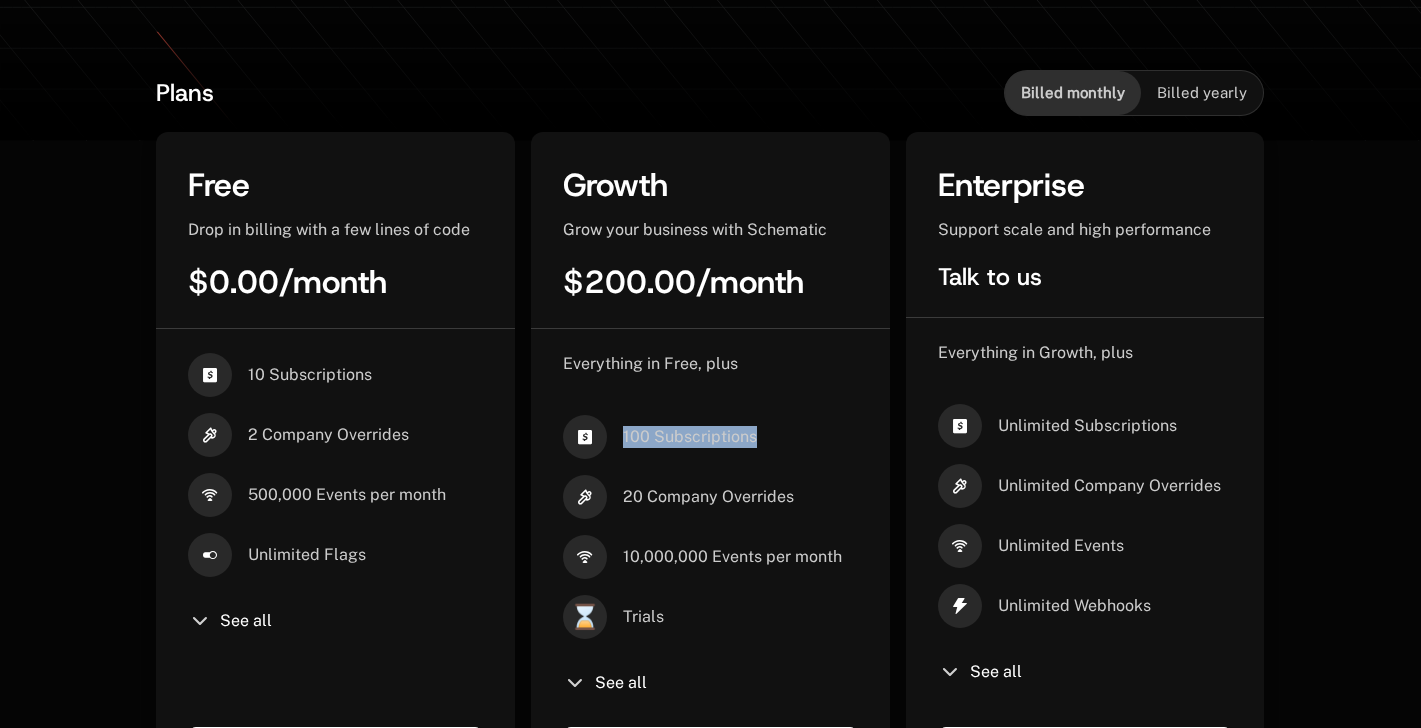 scroll, scrollTop: 664, scrollLeft: 0, axis: vertical 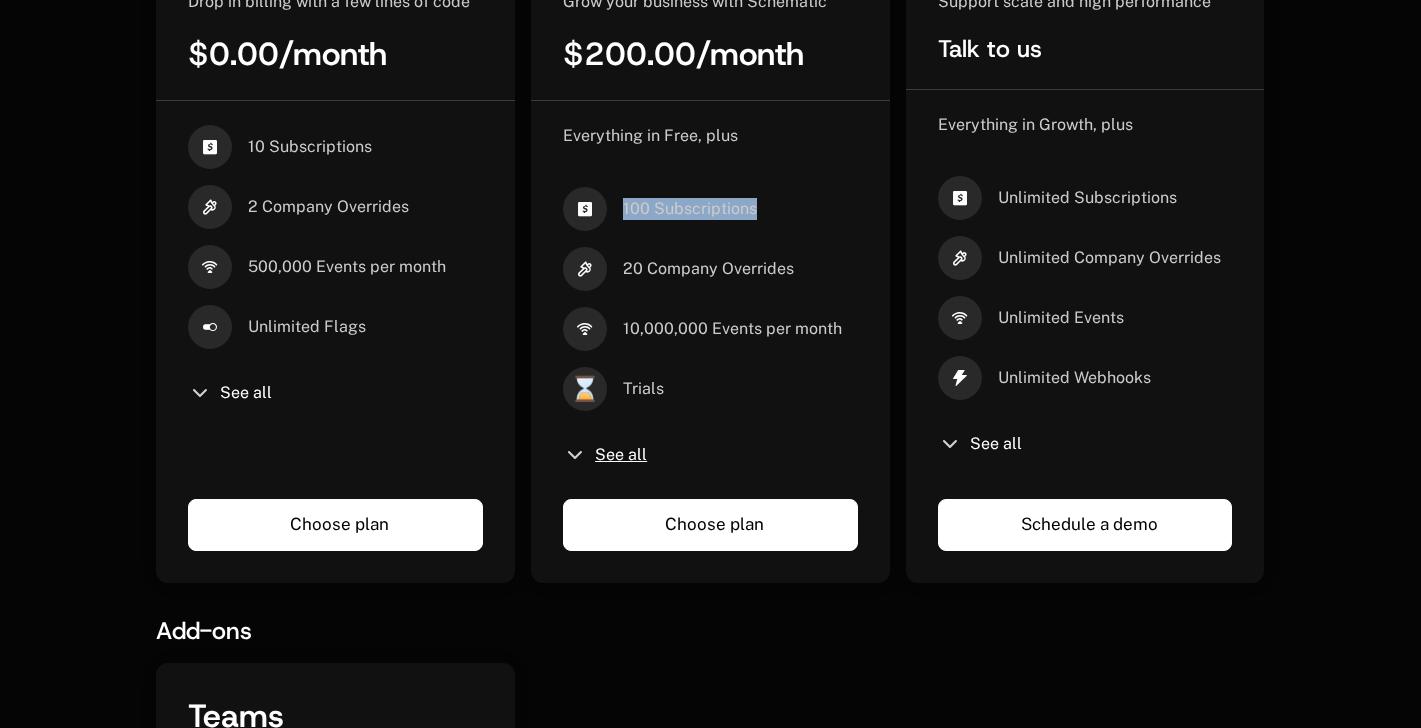 click on "See all" at bounding box center (621, 455) 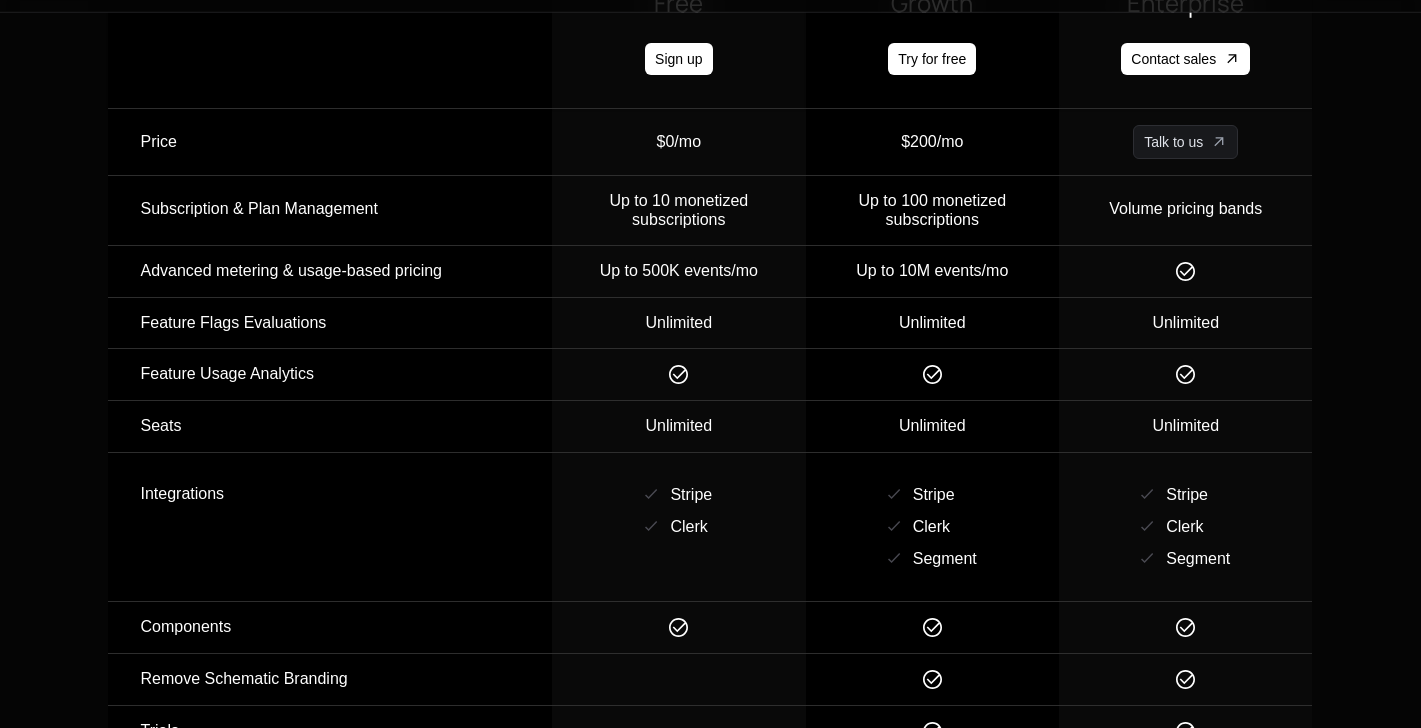 scroll, scrollTop: 2511, scrollLeft: 0, axis: vertical 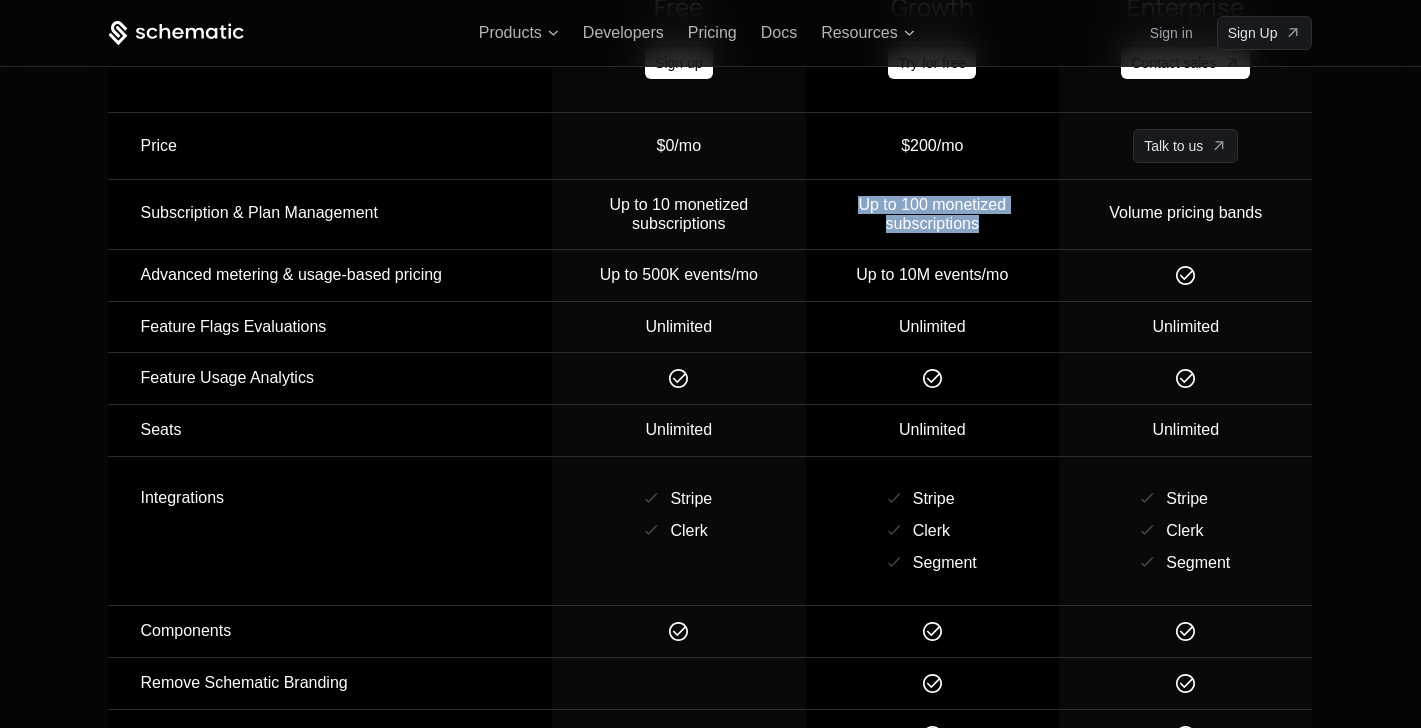 drag, startPoint x: 861, startPoint y: 208, endPoint x: 1001, endPoint y: 230, distance: 141.71803 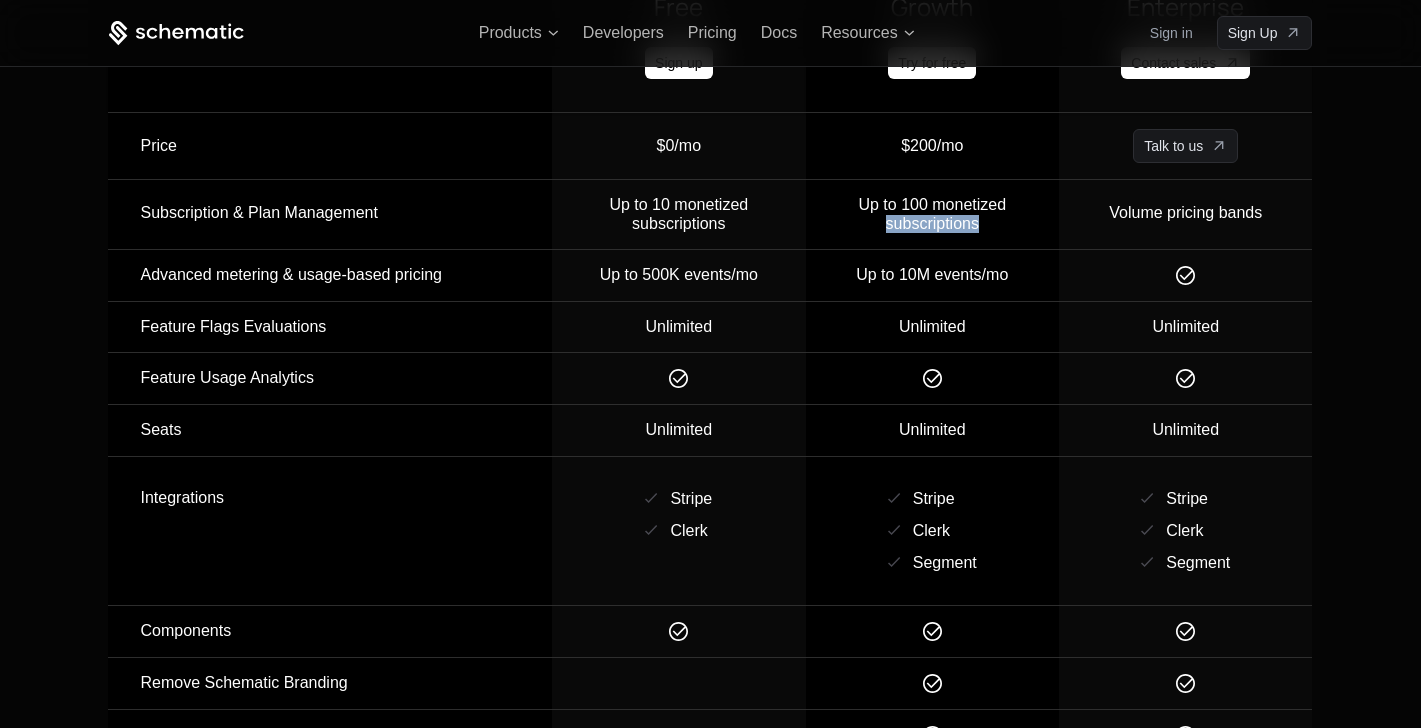 drag, startPoint x: 1001, startPoint y: 230, endPoint x: 852, endPoint y: 202, distance: 151.60805 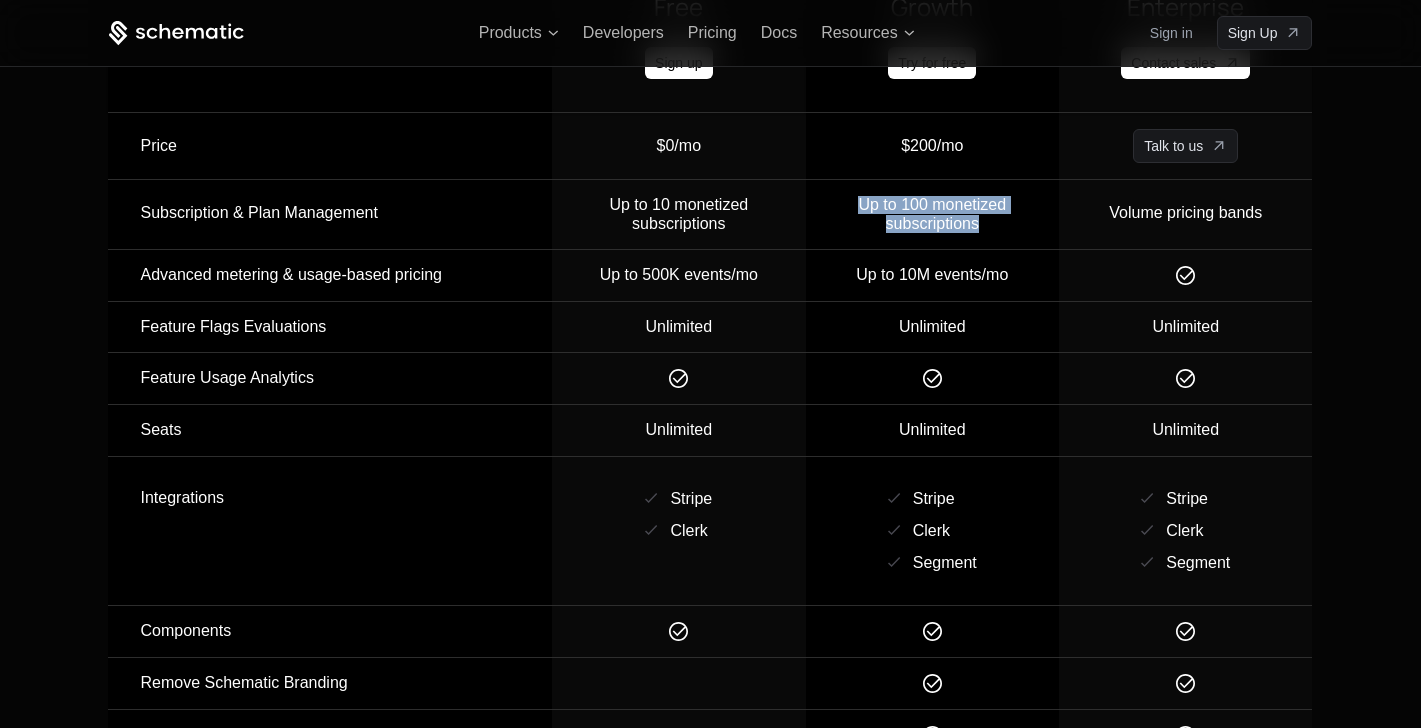 click on "Up to 100 monetized subscriptions" at bounding box center [932, 214] 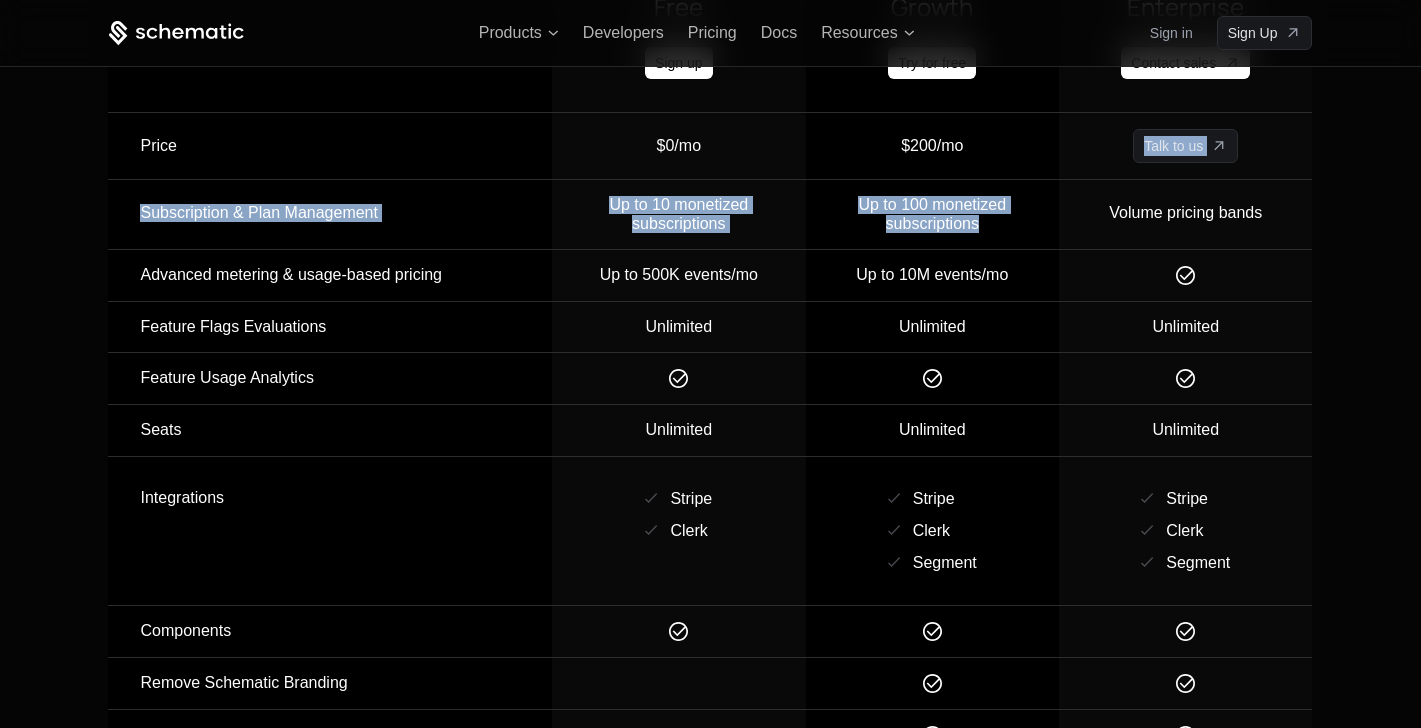 drag, startPoint x: 994, startPoint y: 227, endPoint x: 761, endPoint y: 159, distance: 242.72 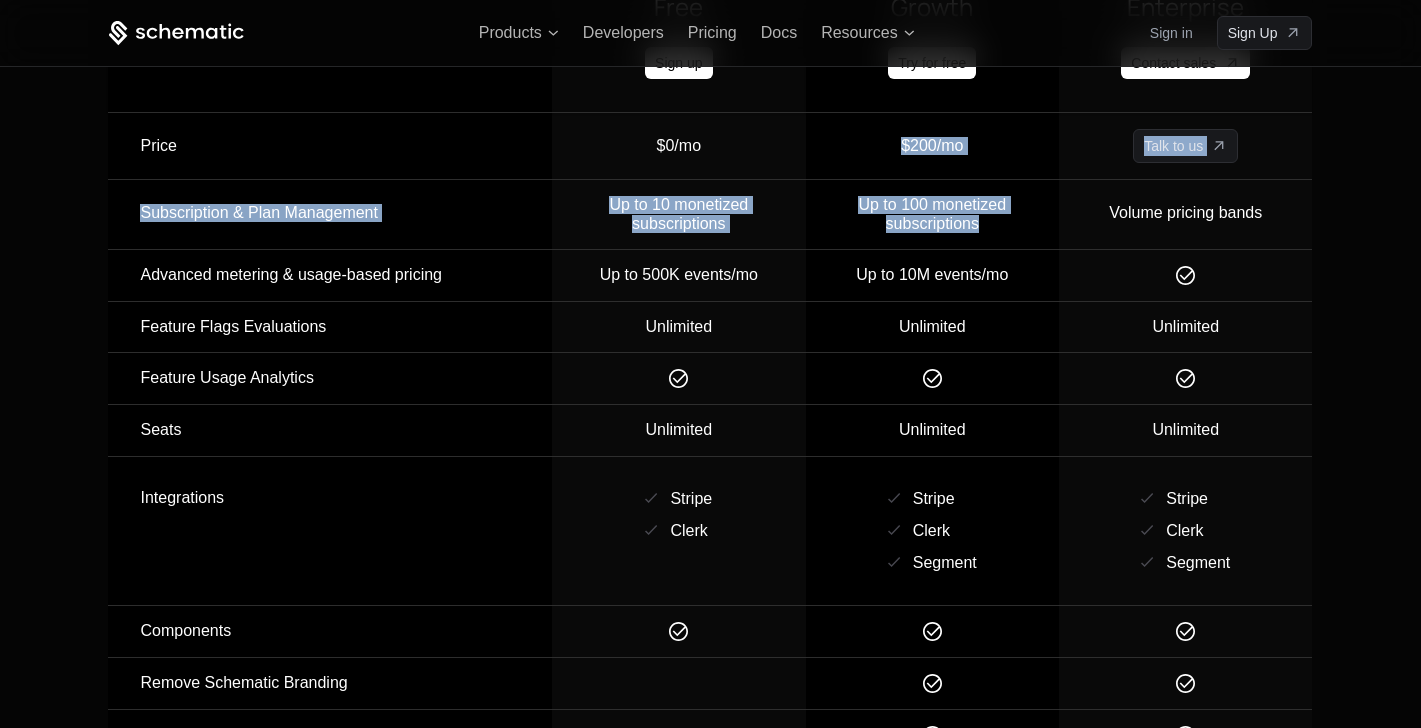 click on "Up to 10M events/mo" at bounding box center (932, 276) 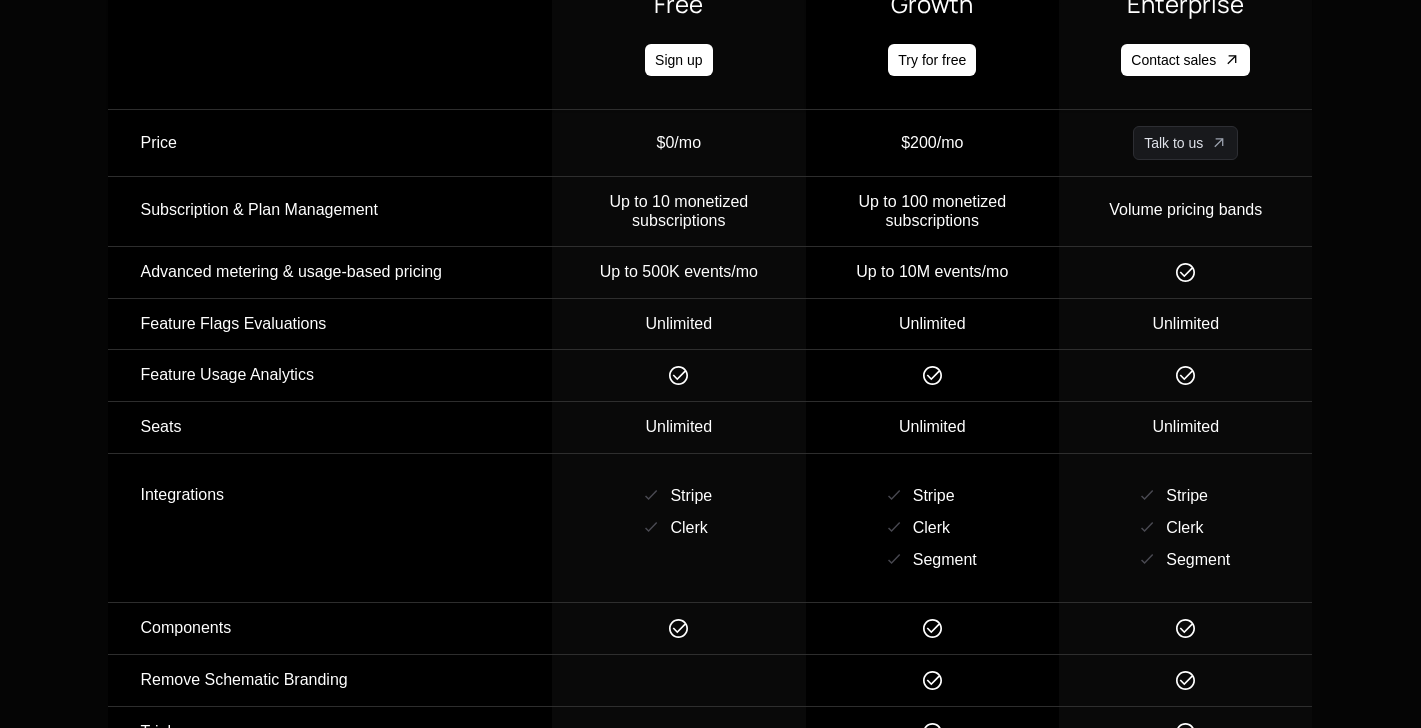 scroll, scrollTop: 2403, scrollLeft: 0, axis: vertical 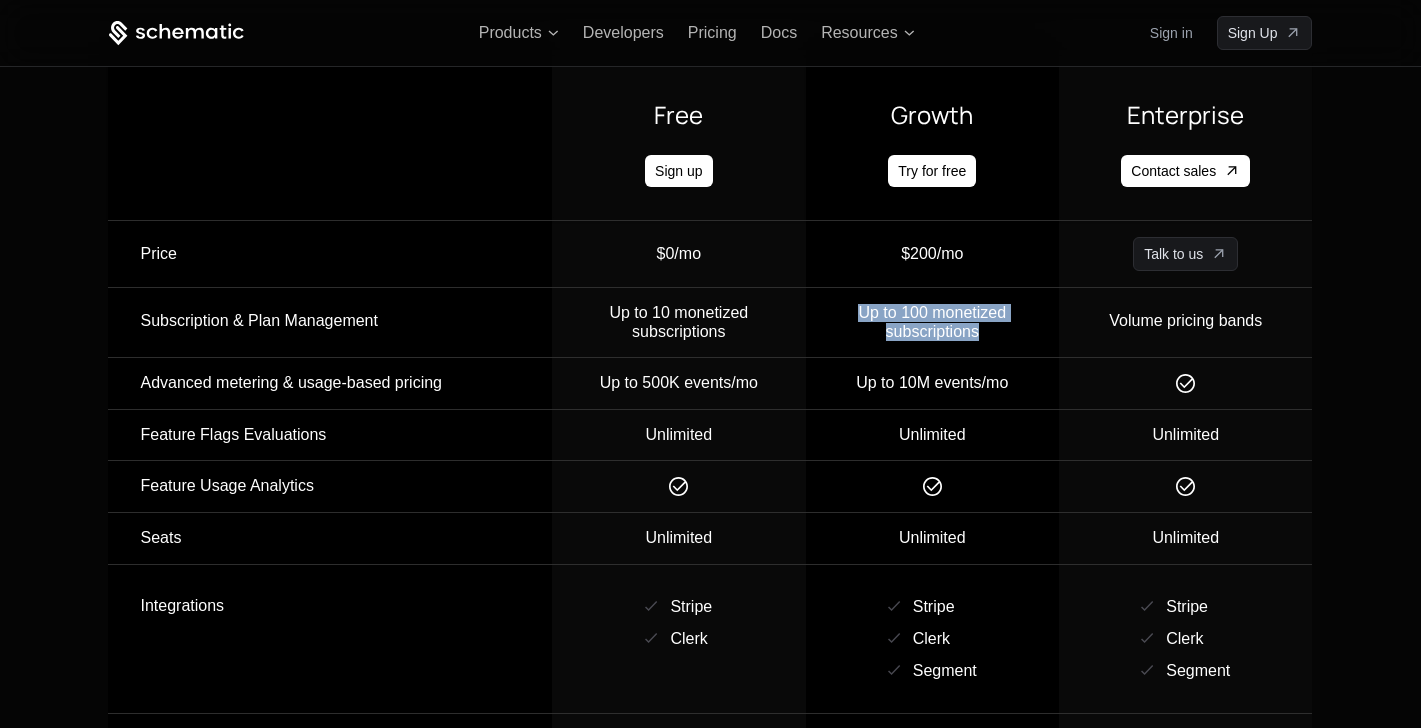 drag, startPoint x: 899, startPoint y: 303, endPoint x: 998, endPoint y: 334, distance: 103.74006 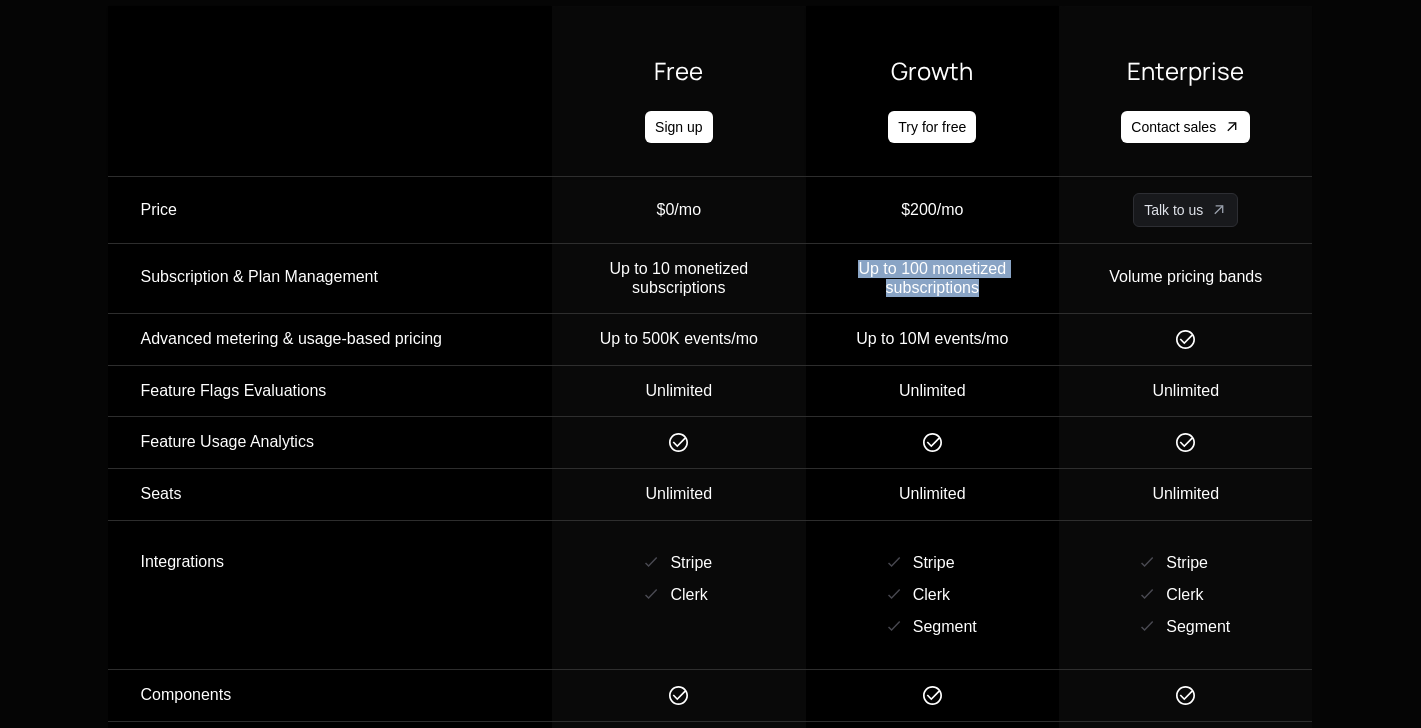 scroll, scrollTop: 2494, scrollLeft: 0, axis: vertical 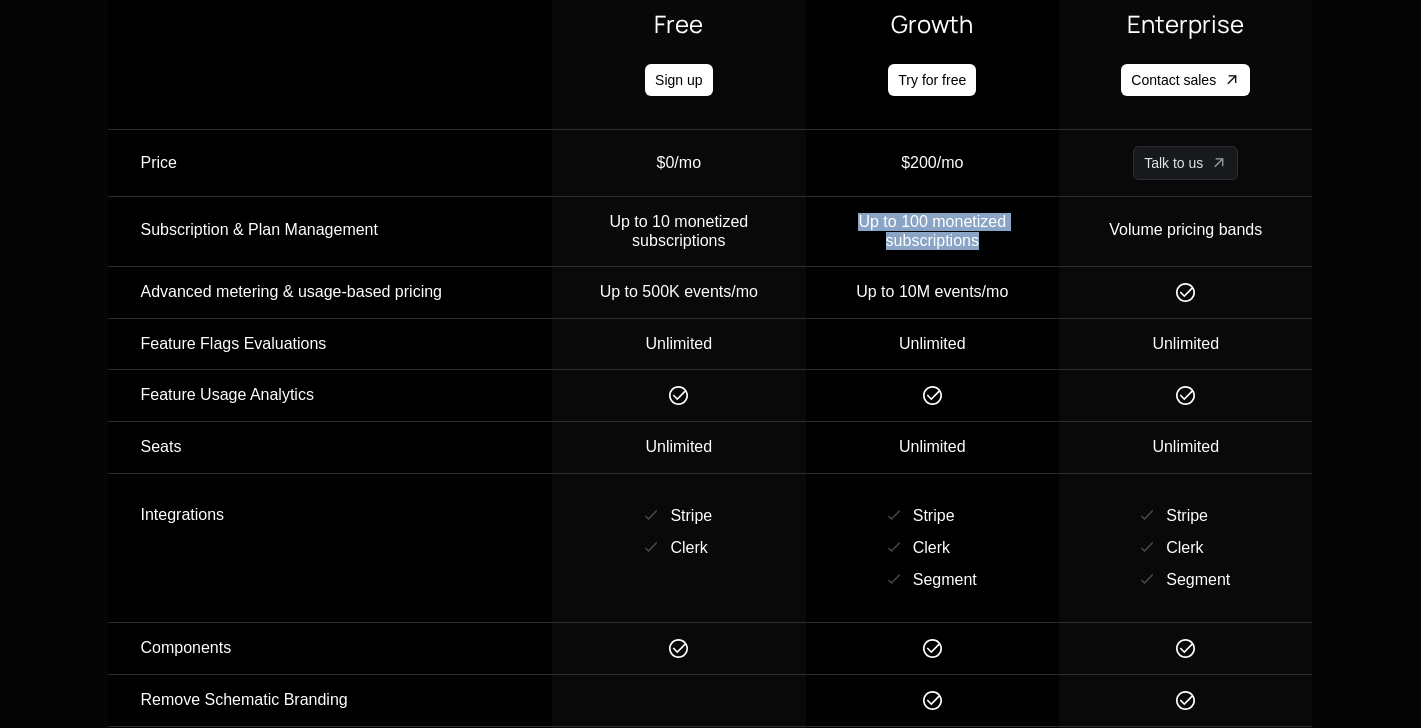 click on "Up to 100 monetized subscriptions" at bounding box center [932, 230] 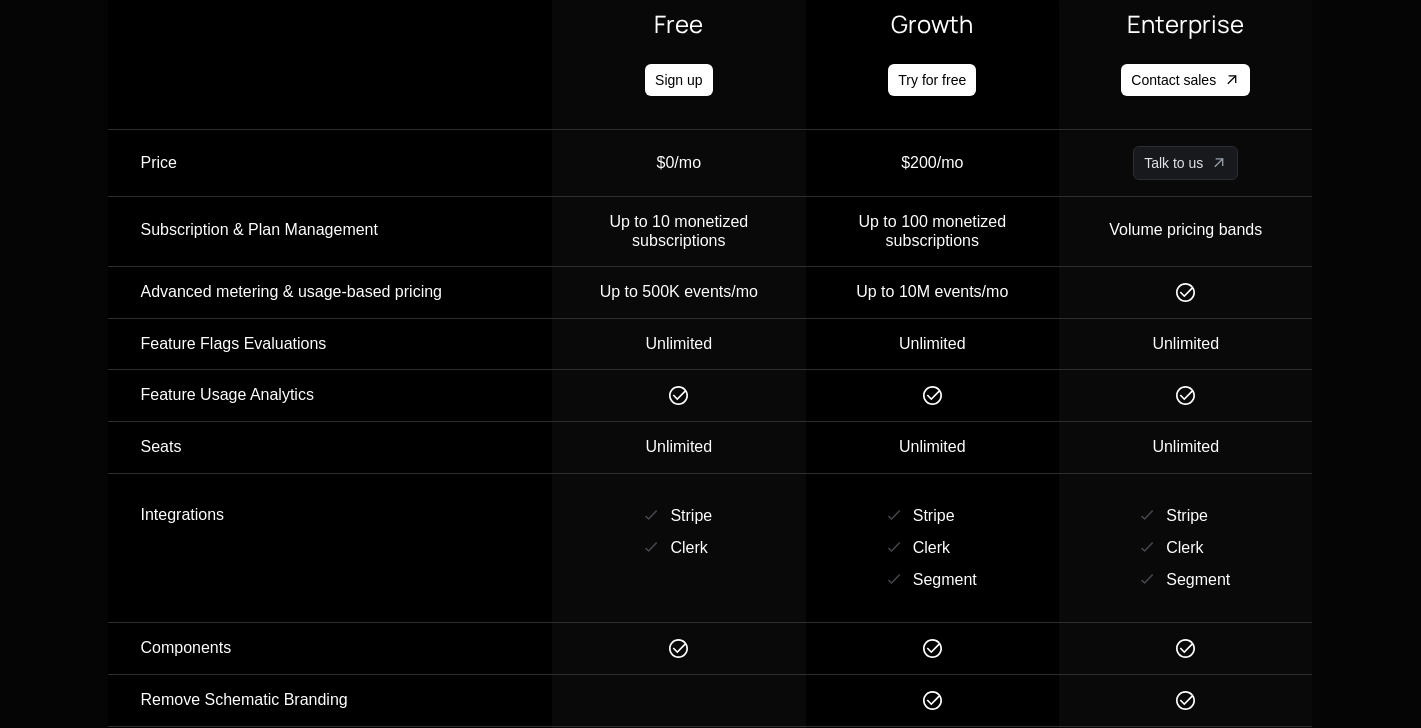click on "Up to 100 monetized subscriptions" at bounding box center (932, 230) 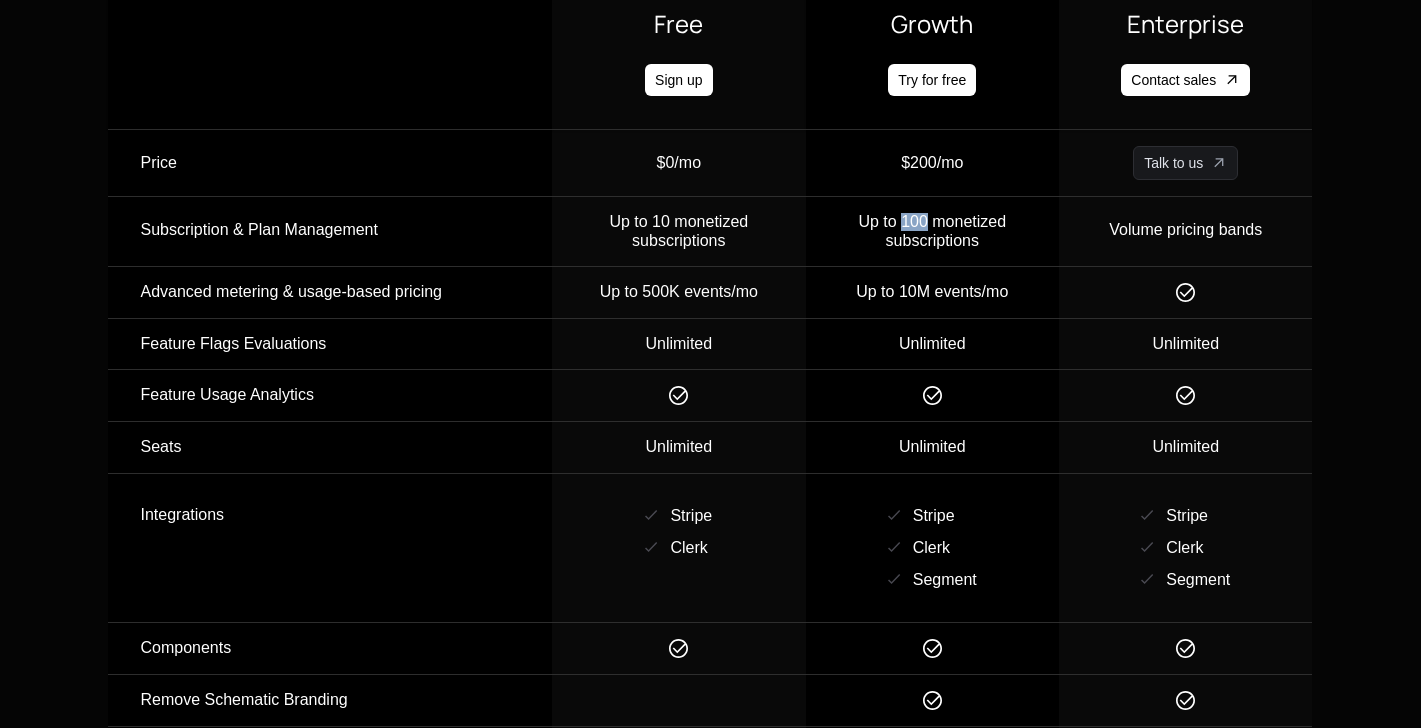 click on "Up to 100 monetized subscriptions" at bounding box center [932, 230] 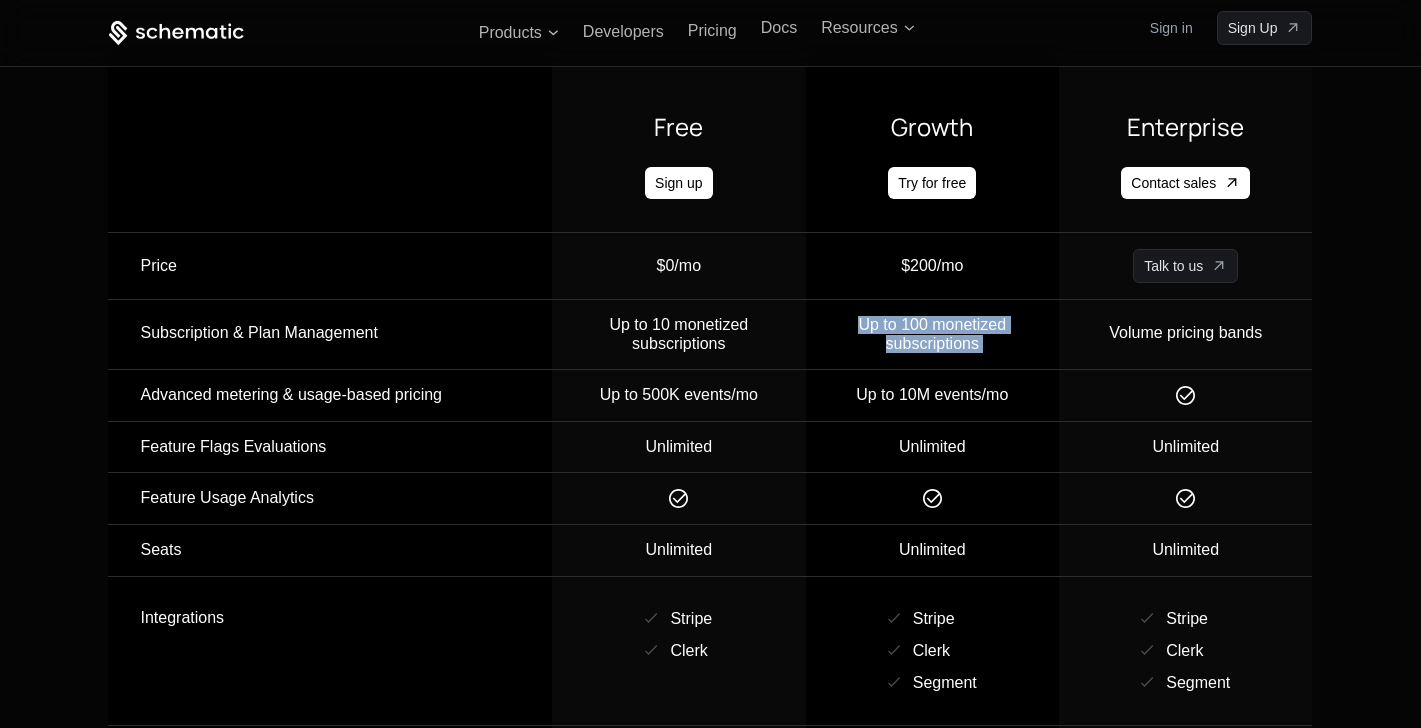scroll, scrollTop: 2356, scrollLeft: 0, axis: vertical 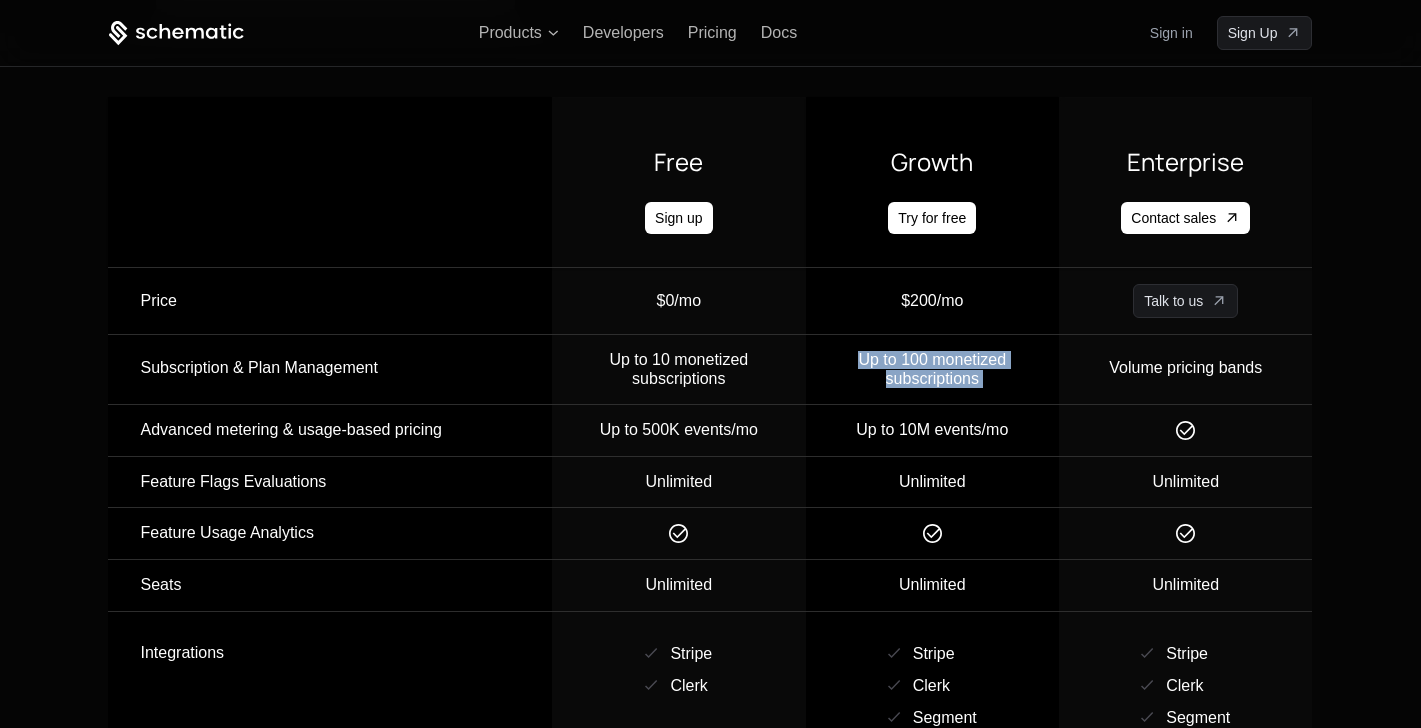 click on "Up to 100 monetized subscriptions" at bounding box center (932, 368) 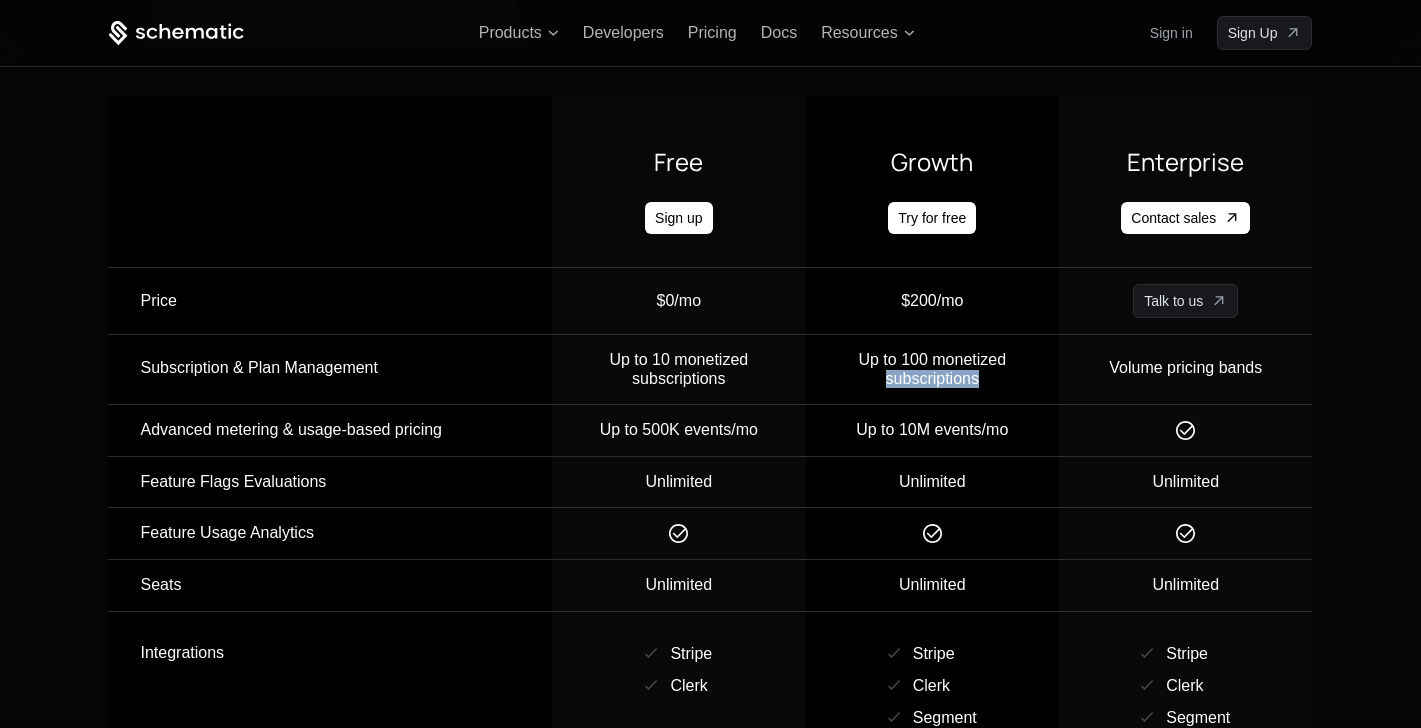 click on "Up to 100 monetized subscriptions" at bounding box center (932, 368) 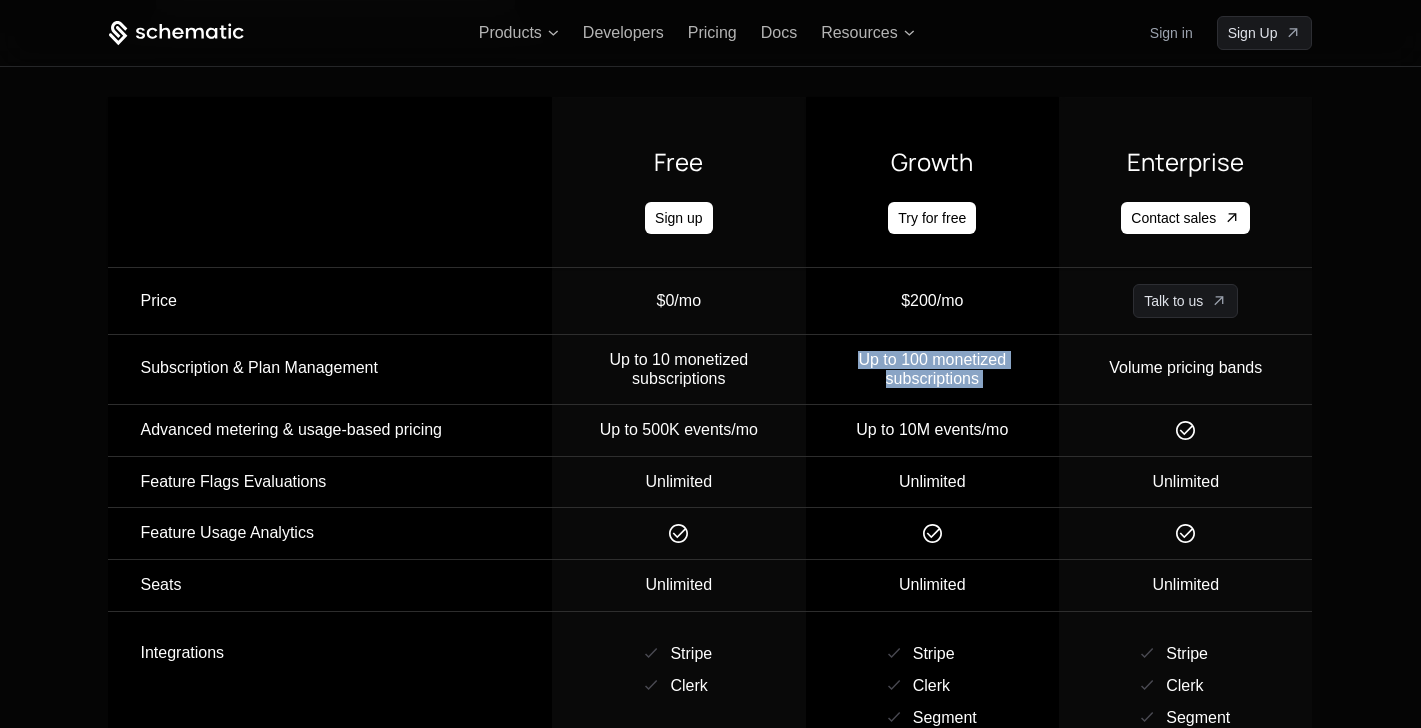 click on "Up to 100 monetized subscriptions" at bounding box center (932, 368) 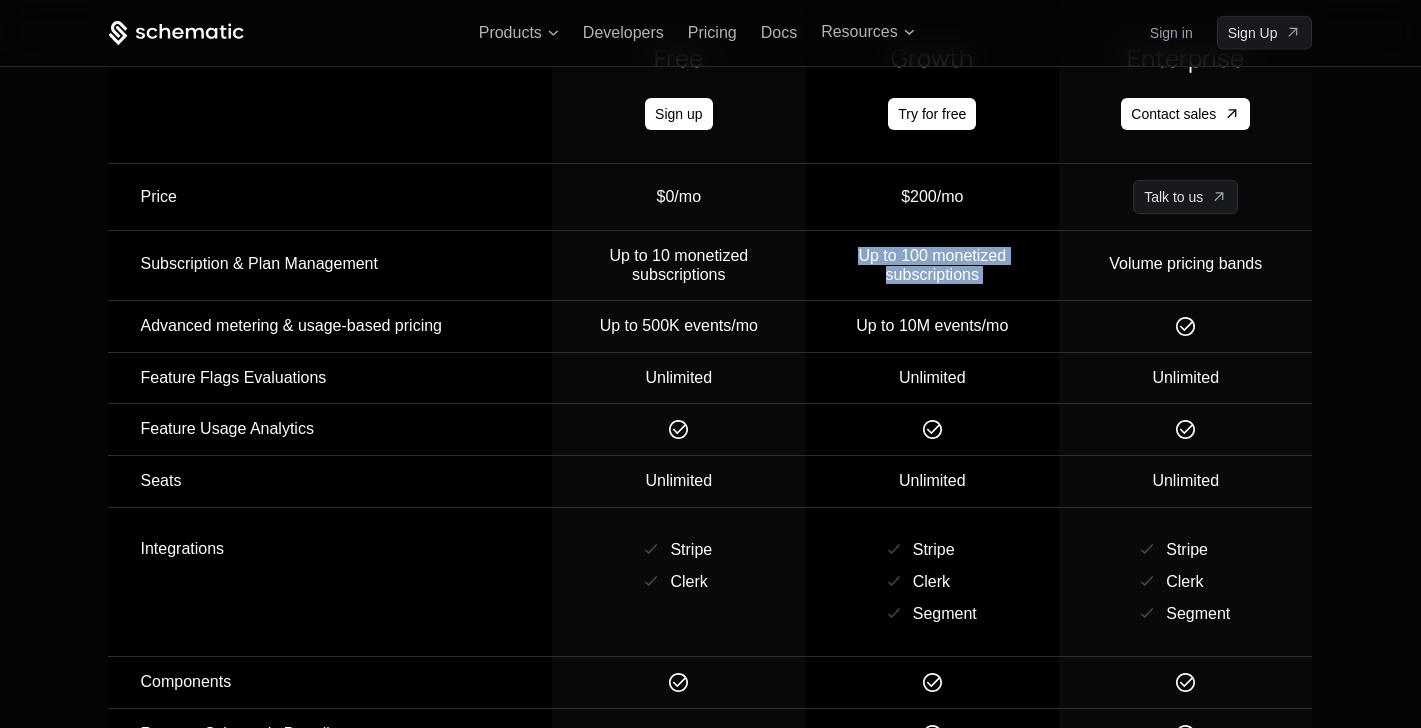 scroll, scrollTop: 2400, scrollLeft: 0, axis: vertical 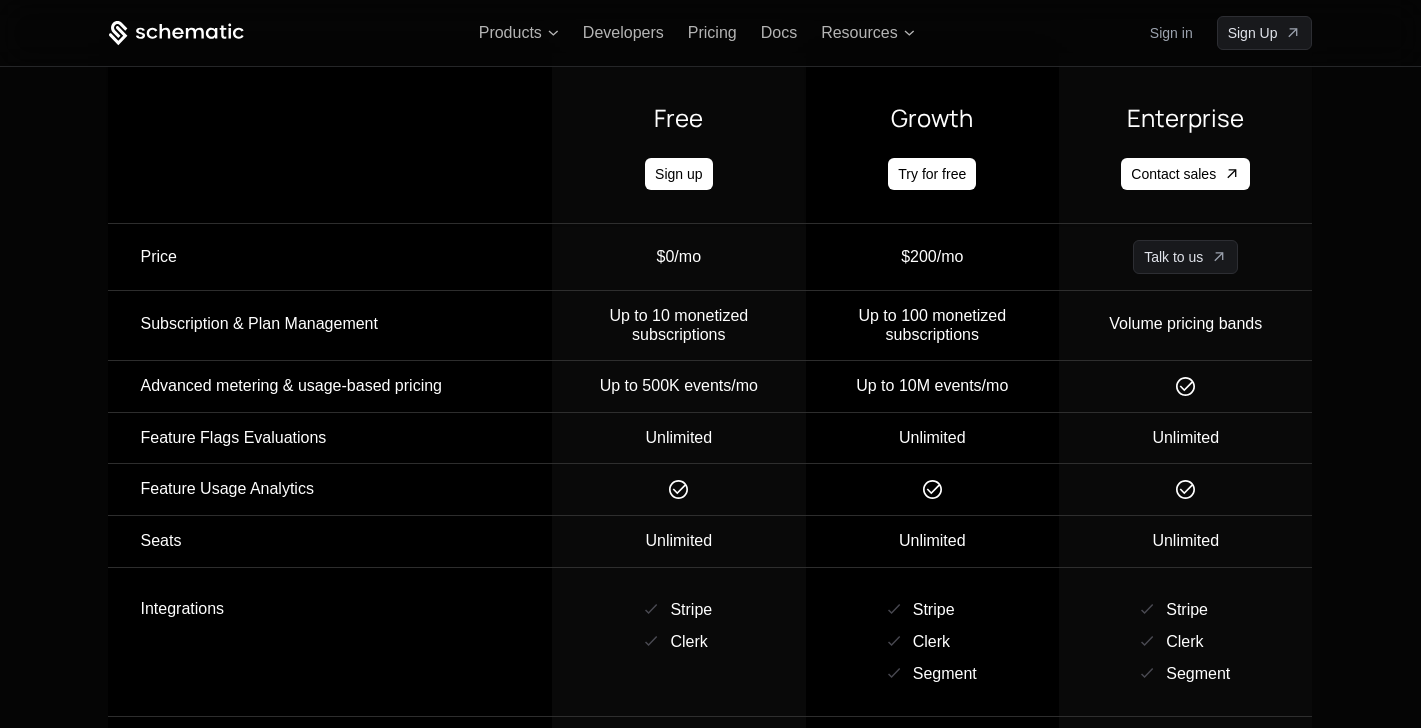 click on "Up to 100 monetized subscriptions" at bounding box center [932, 325] 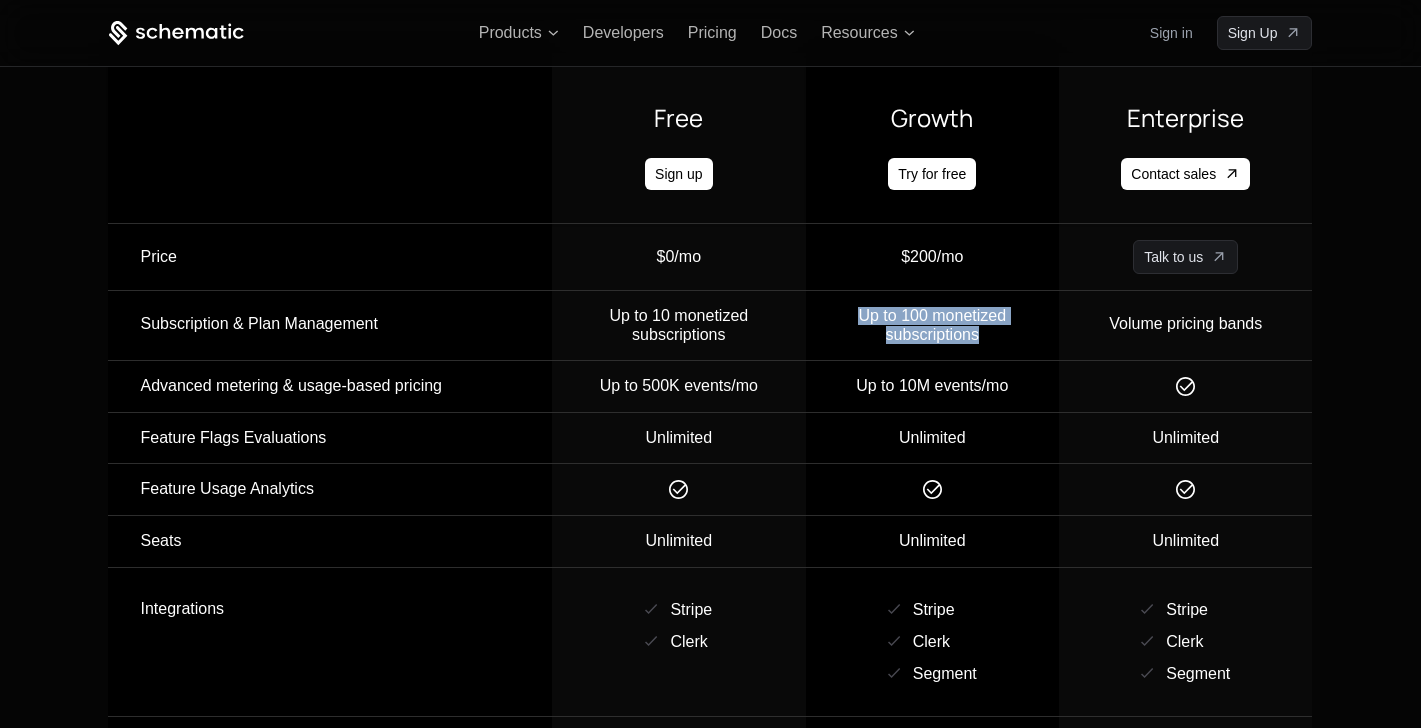 drag, startPoint x: 888, startPoint y: 304, endPoint x: 998, endPoint y: 355, distance: 121.24768 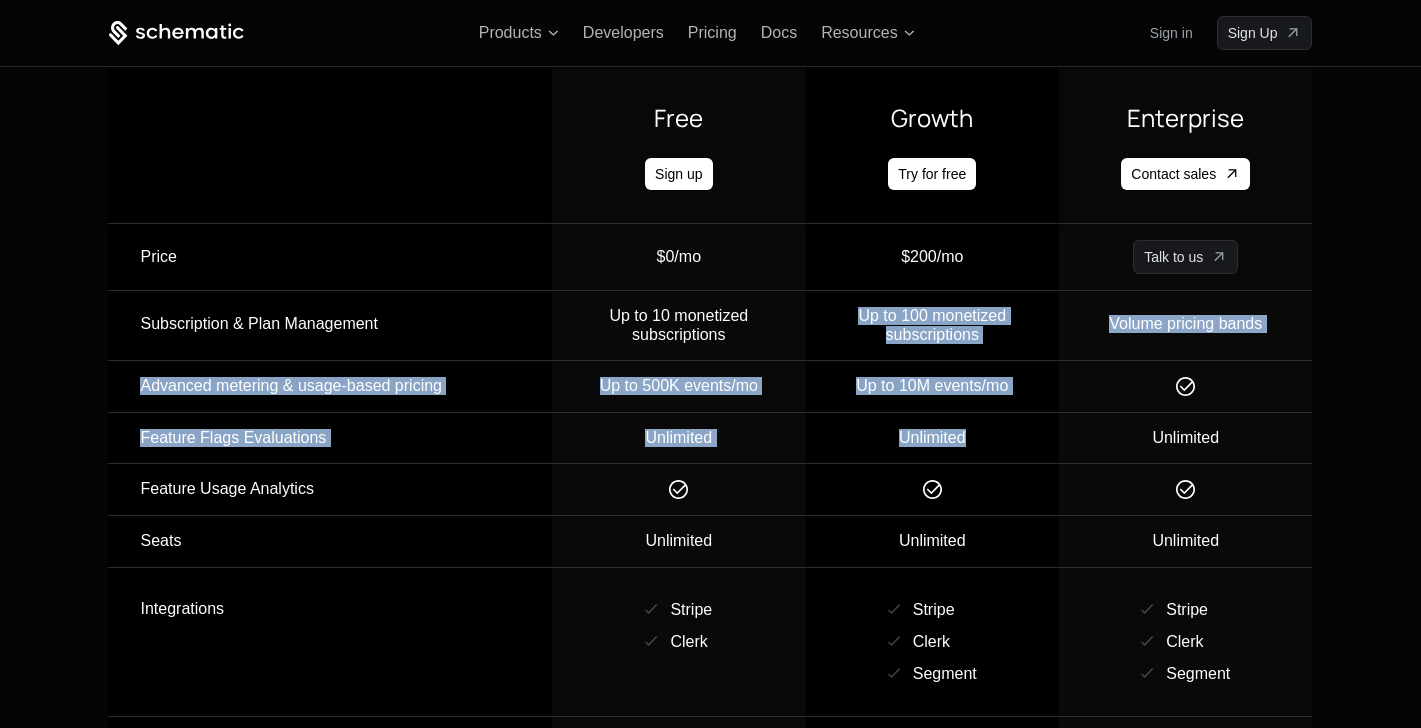 drag, startPoint x: 1013, startPoint y: 437, endPoint x: 851, endPoint y: 300, distance: 212.16267 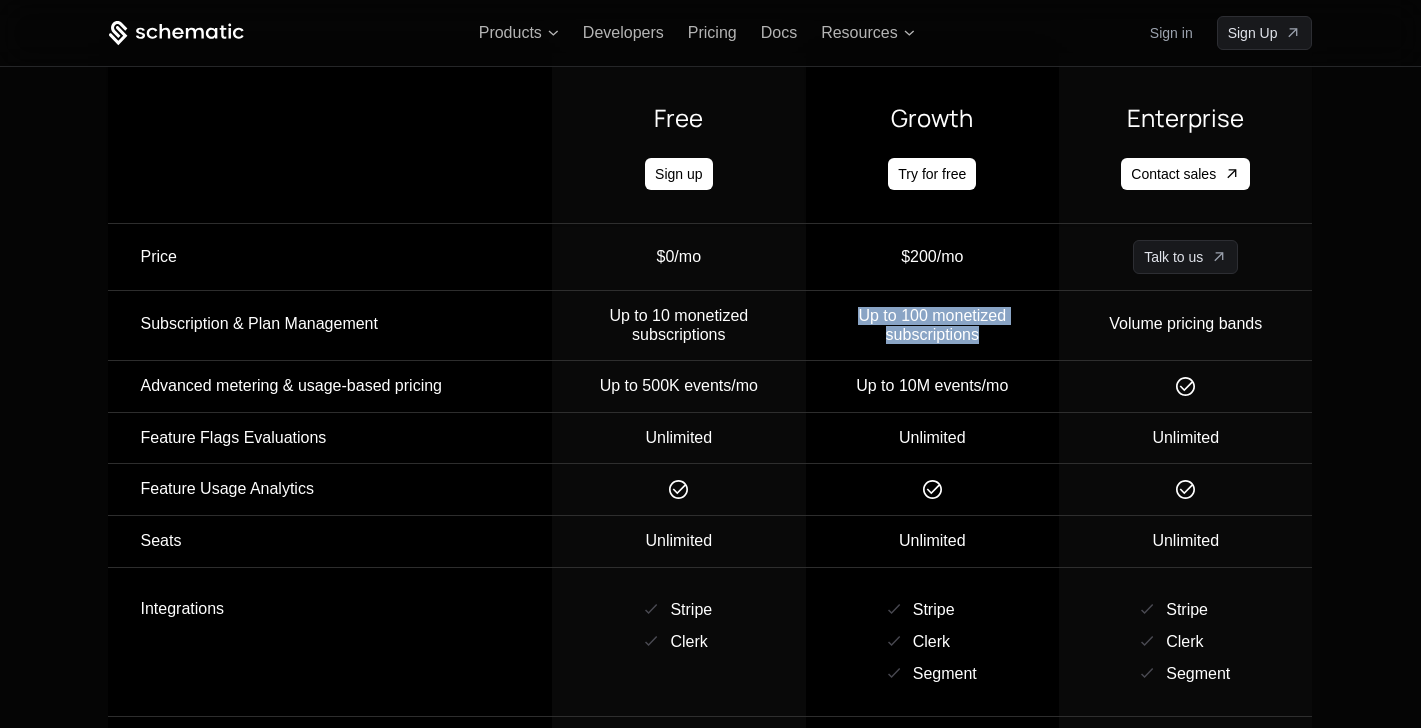drag, startPoint x: 851, startPoint y: 300, endPoint x: 991, endPoint y: 347, distance: 147.67871 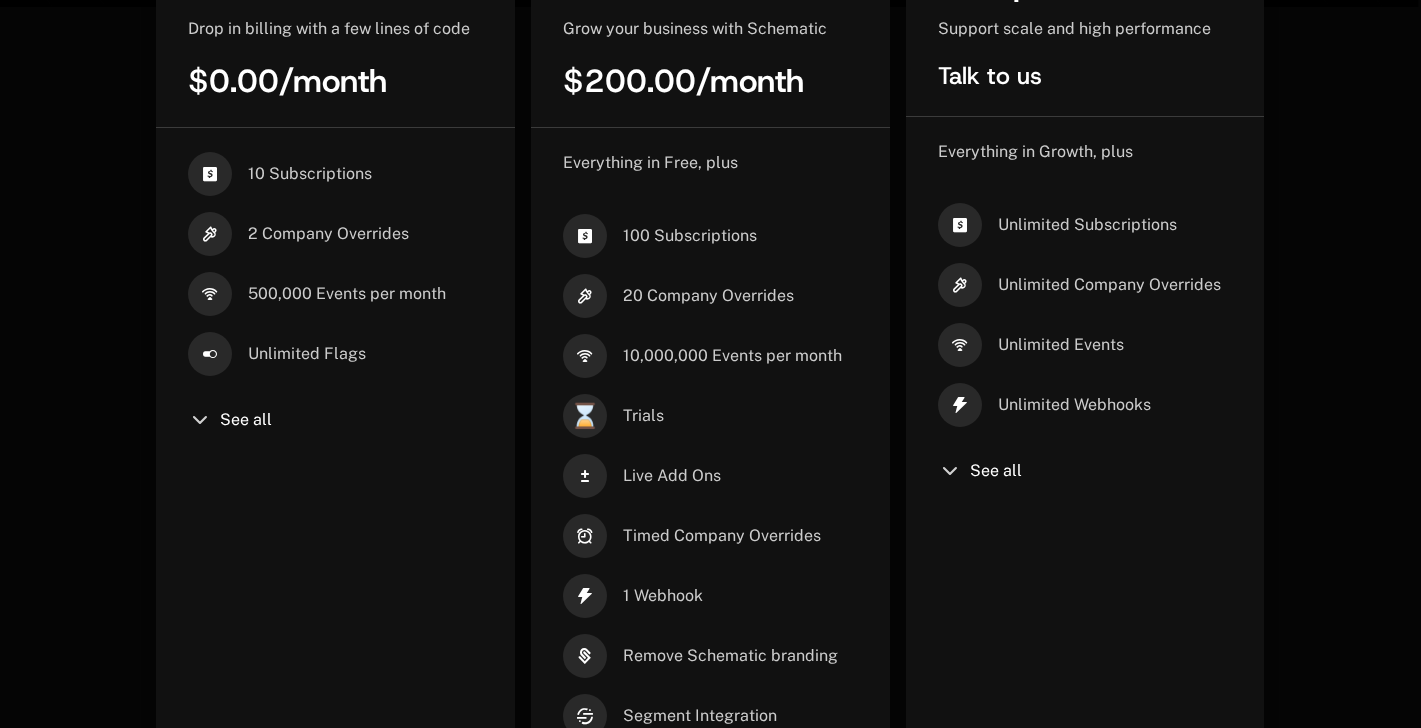 scroll, scrollTop: 549, scrollLeft: 0, axis: vertical 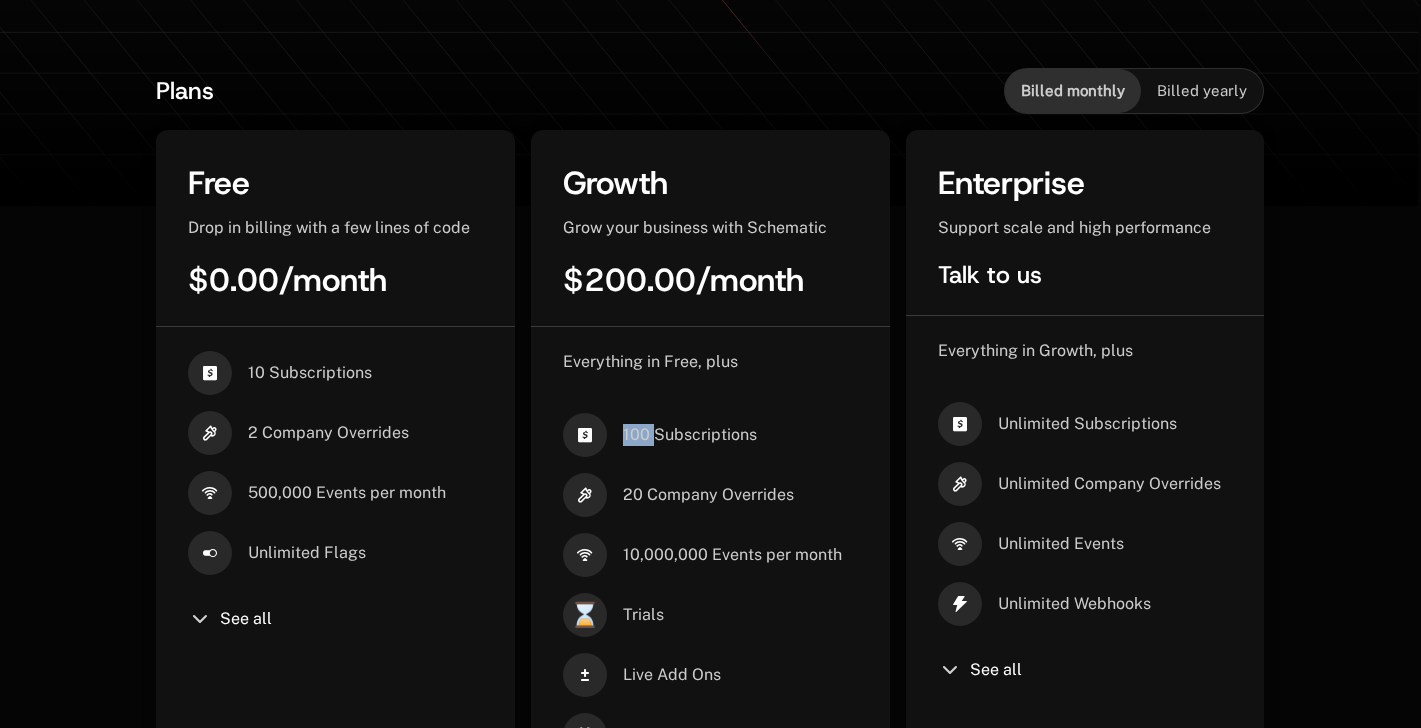 drag, startPoint x: 655, startPoint y: 437, endPoint x: 622, endPoint y: 437, distance: 33 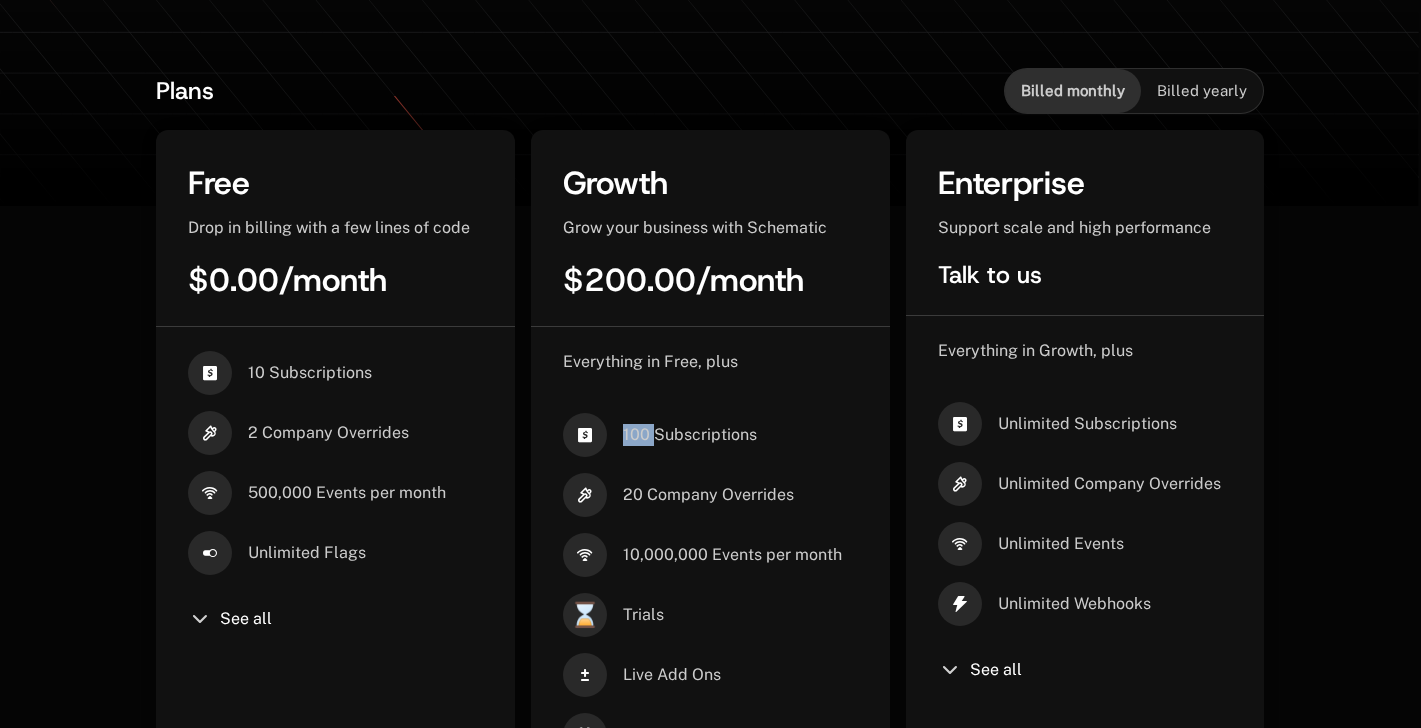 click on "100   Subscriptions" at bounding box center [690, 435] 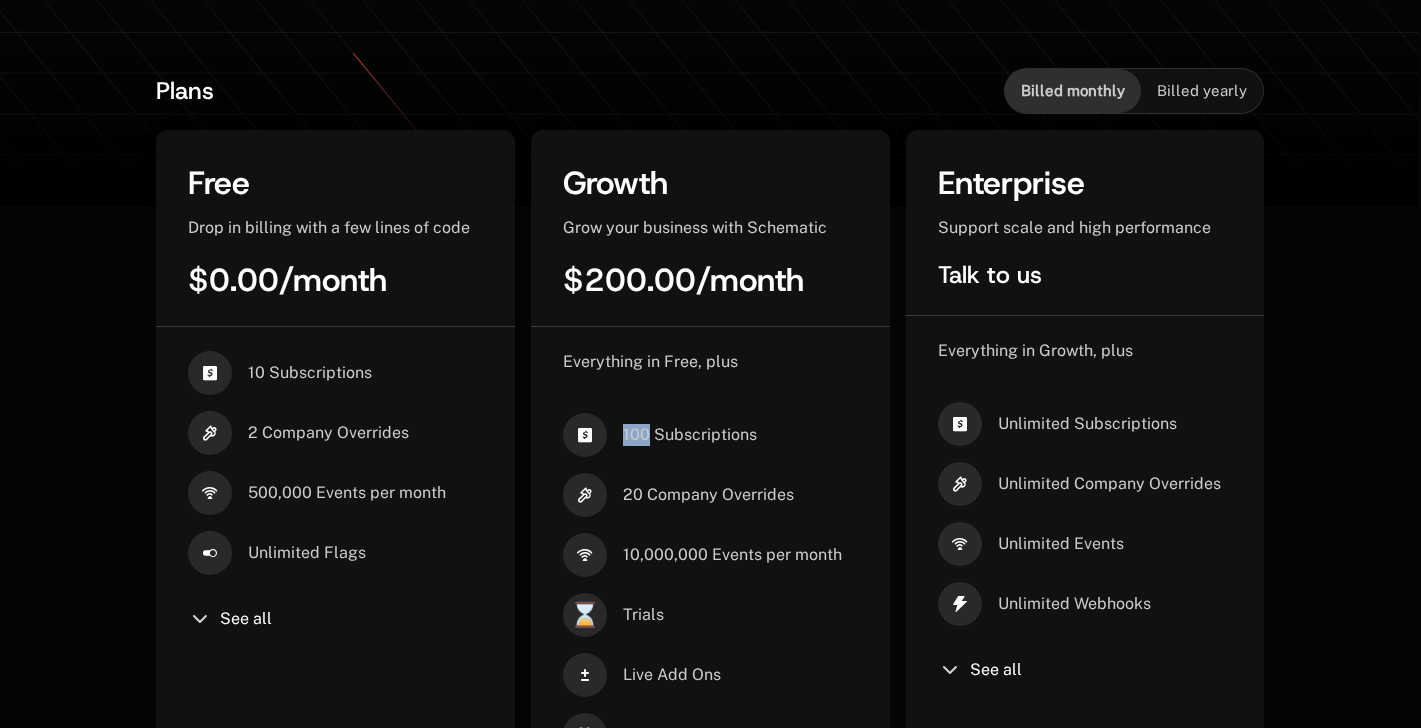 click on "100   Subscriptions" at bounding box center (690, 435) 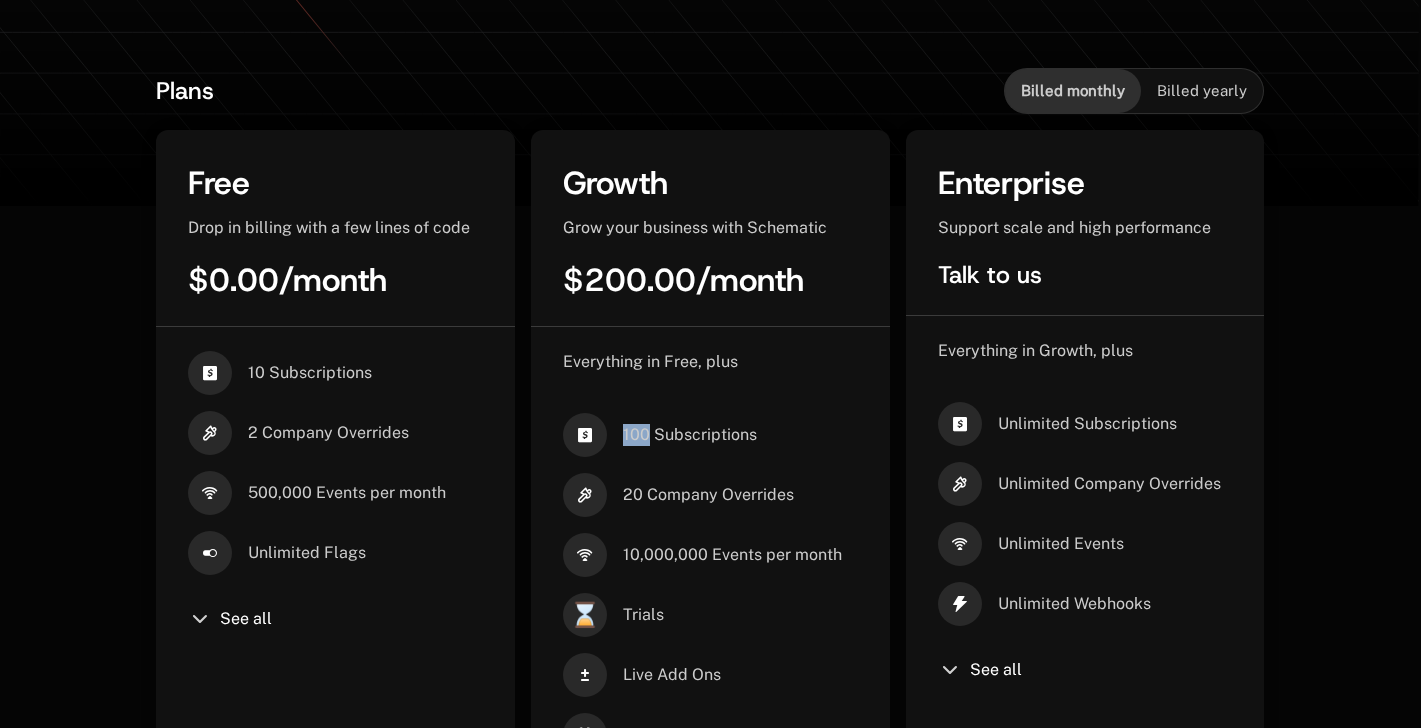 copy on "100" 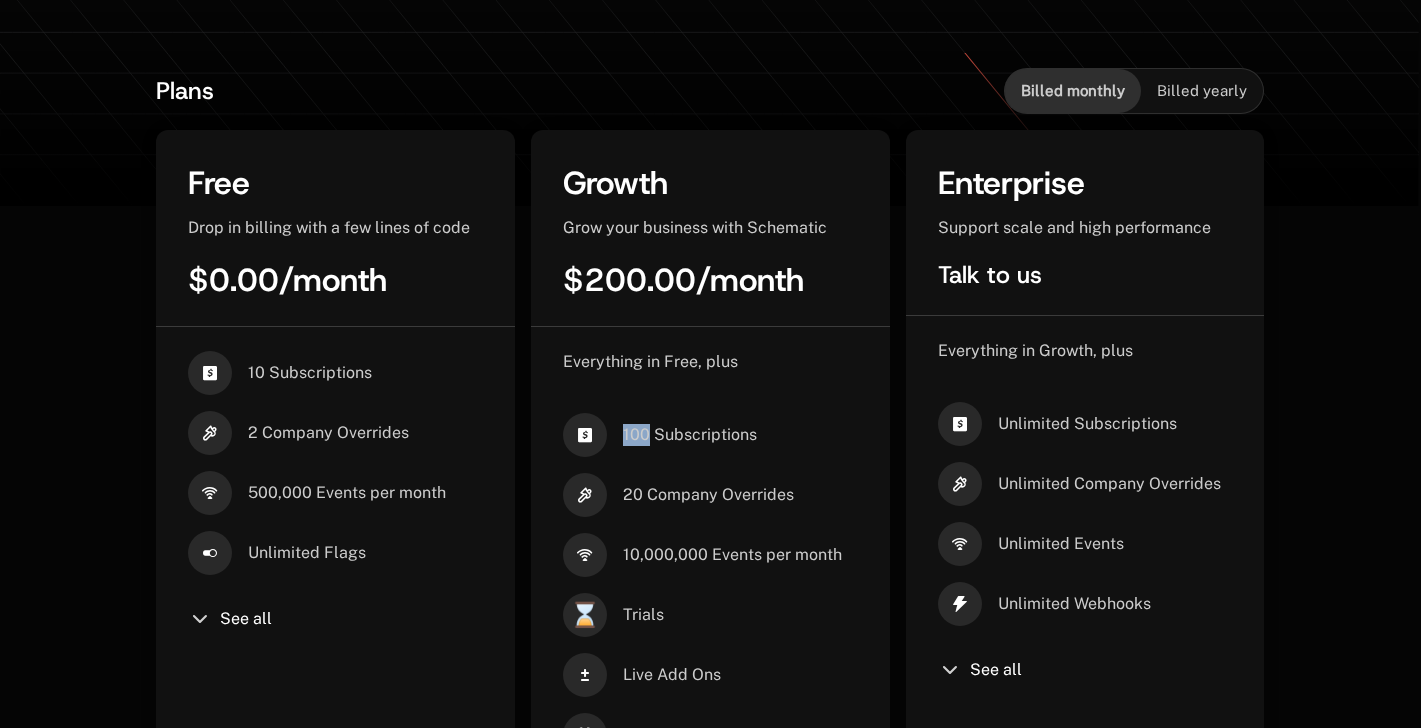 click on "$200.00" at bounding box center [629, 280] 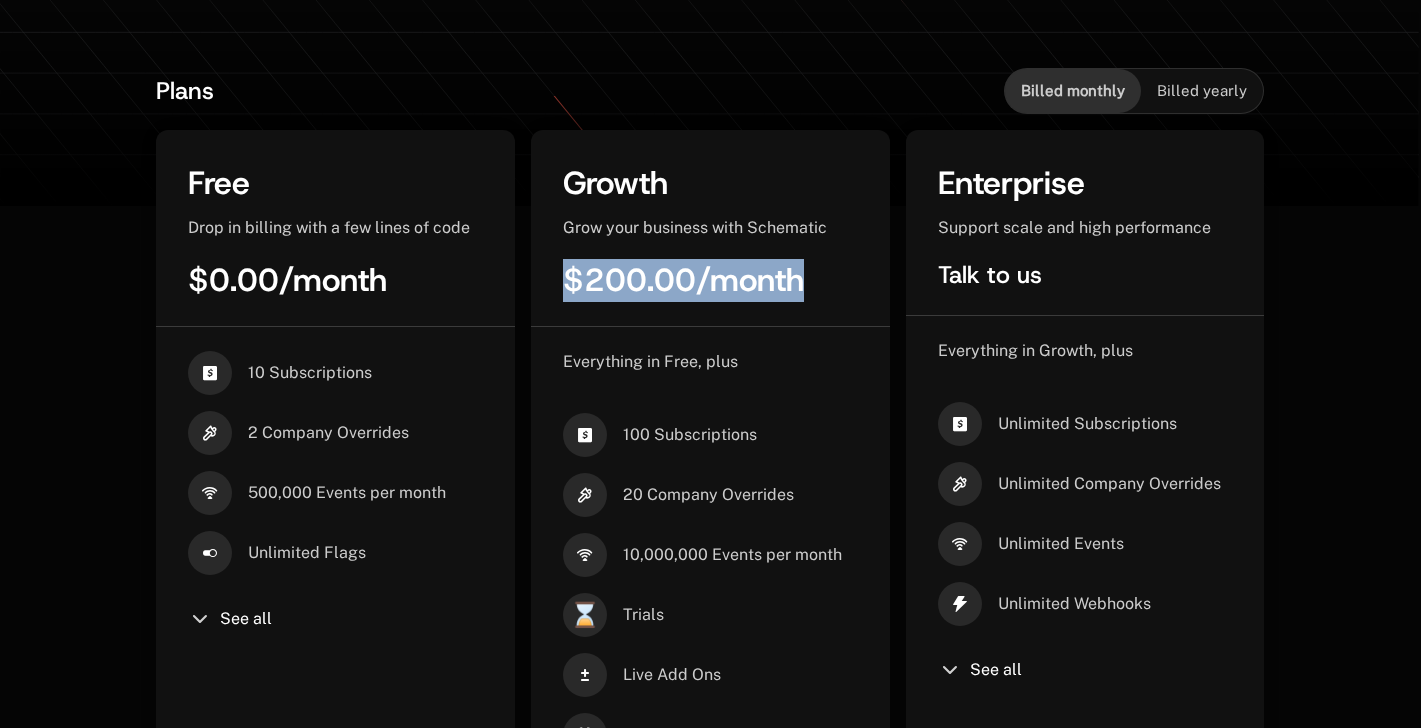 drag, startPoint x: 555, startPoint y: 268, endPoint x: 821, endPoint y: 276, distance: 266.12027 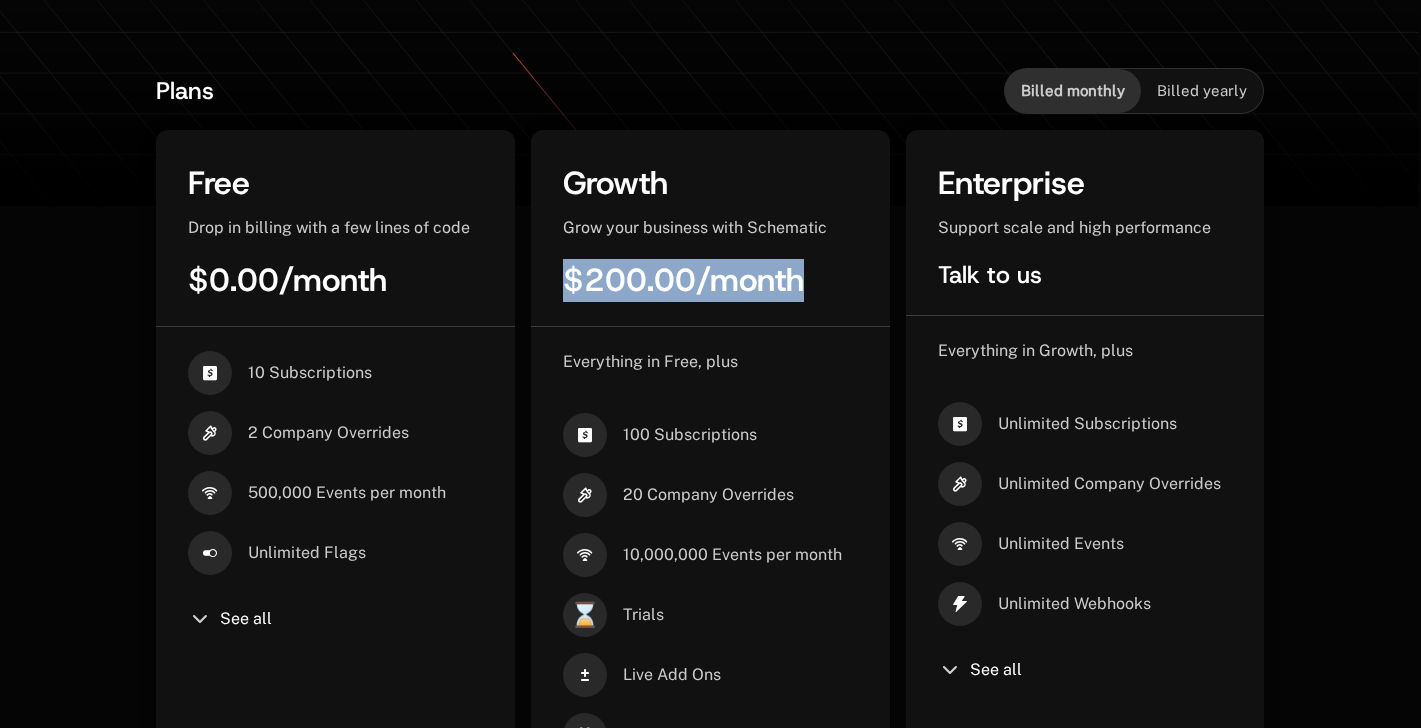click on "$200.00 / month" at bounding box center [710, 280] 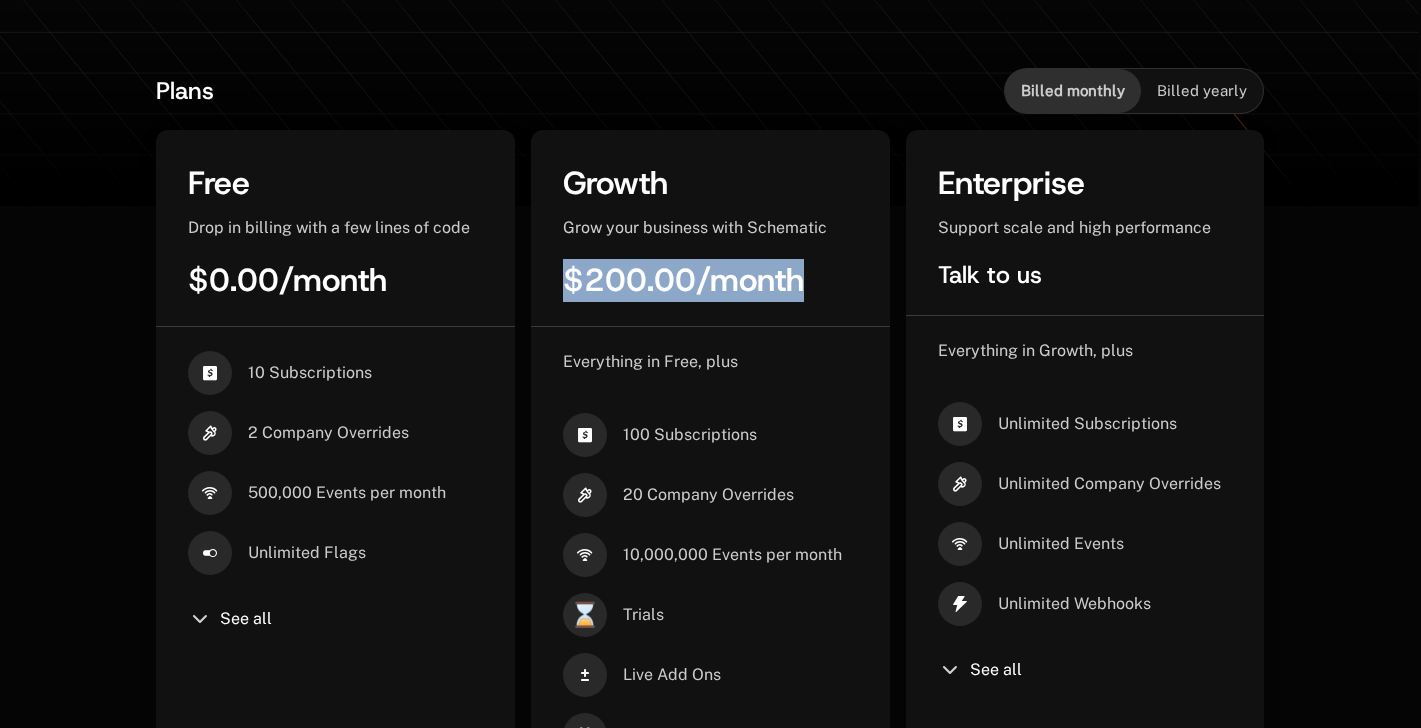 drag, startPoint x: 821, startPoint y: 276, endPoint x: 534, endPoint y: 266, distance: 287.17416 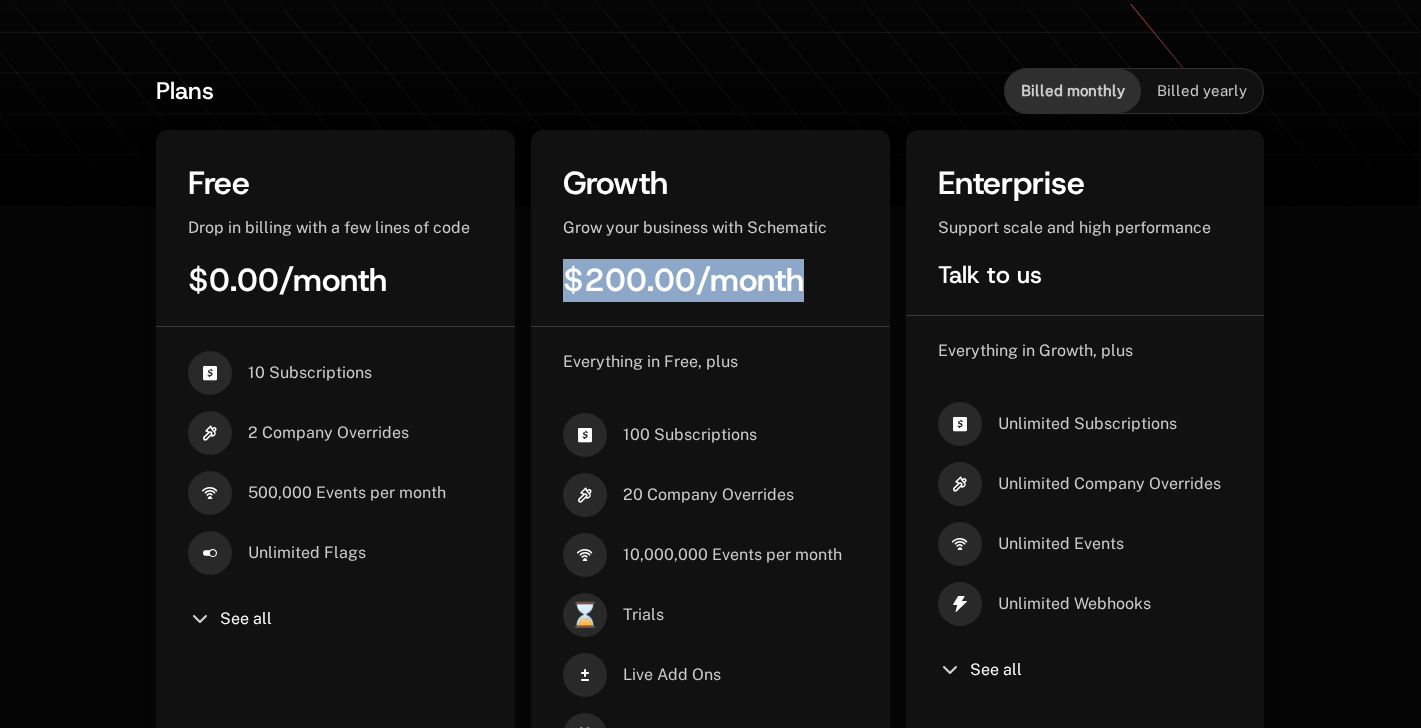 click on "Growth Grow your business with Schematic $200.00 / month" at bounding box center [710, 244] 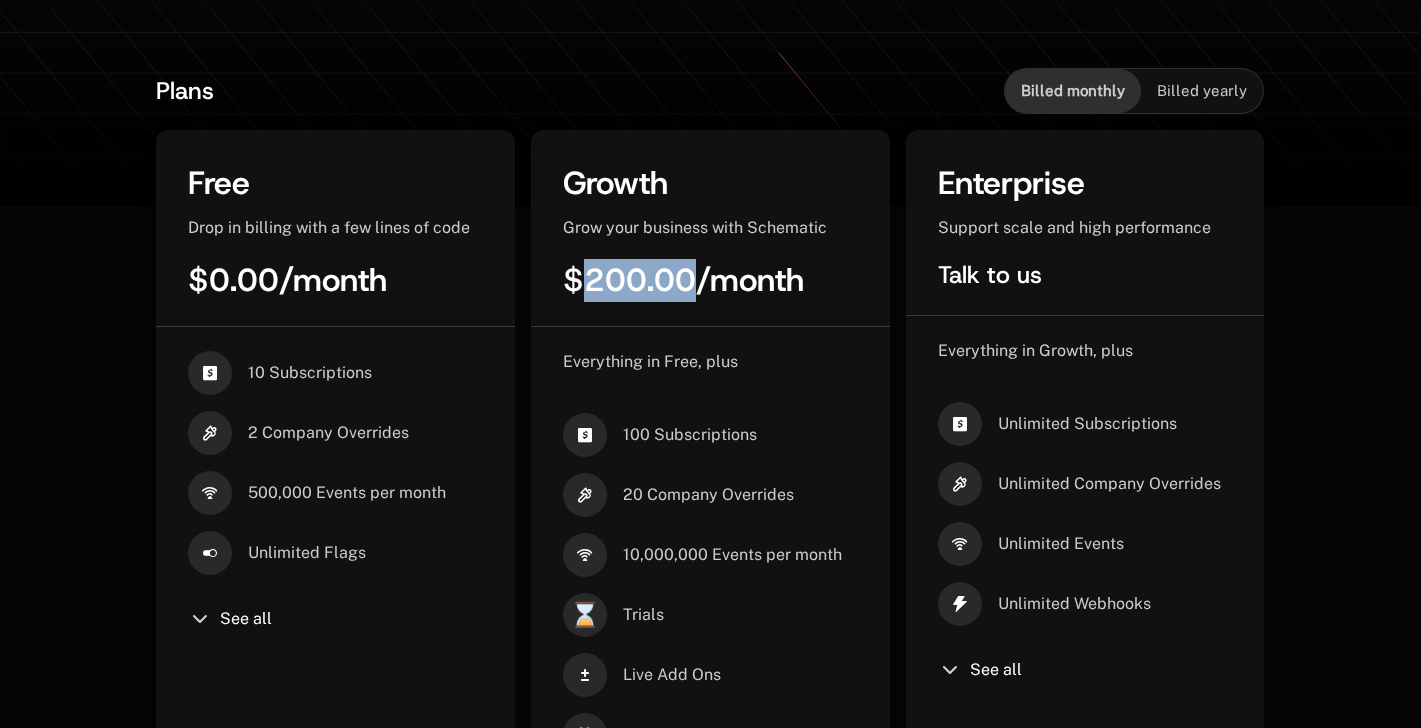 drag, startPoint x: 586, startPoint y: 273, endPoint x: 688, endPoint y: 273, distance: 102 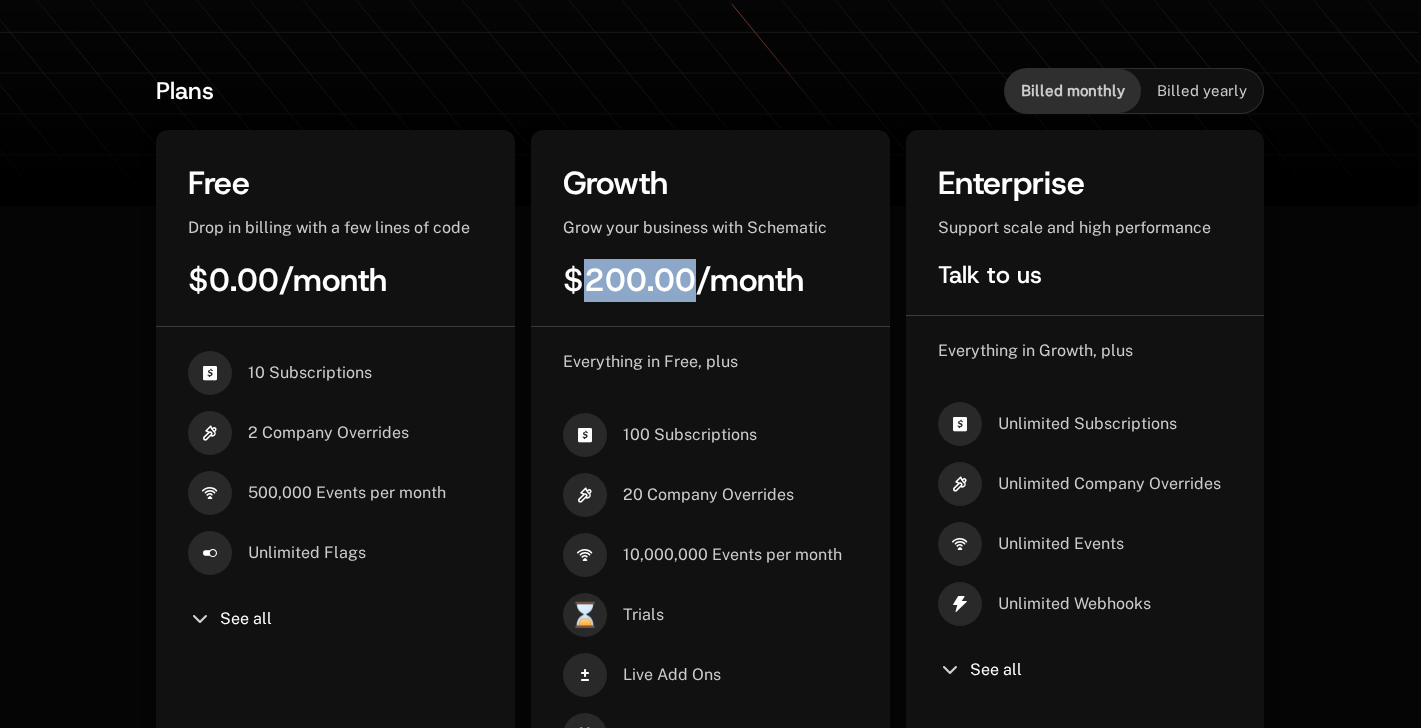 click on "$200.00" at bounding box center (629, 280) 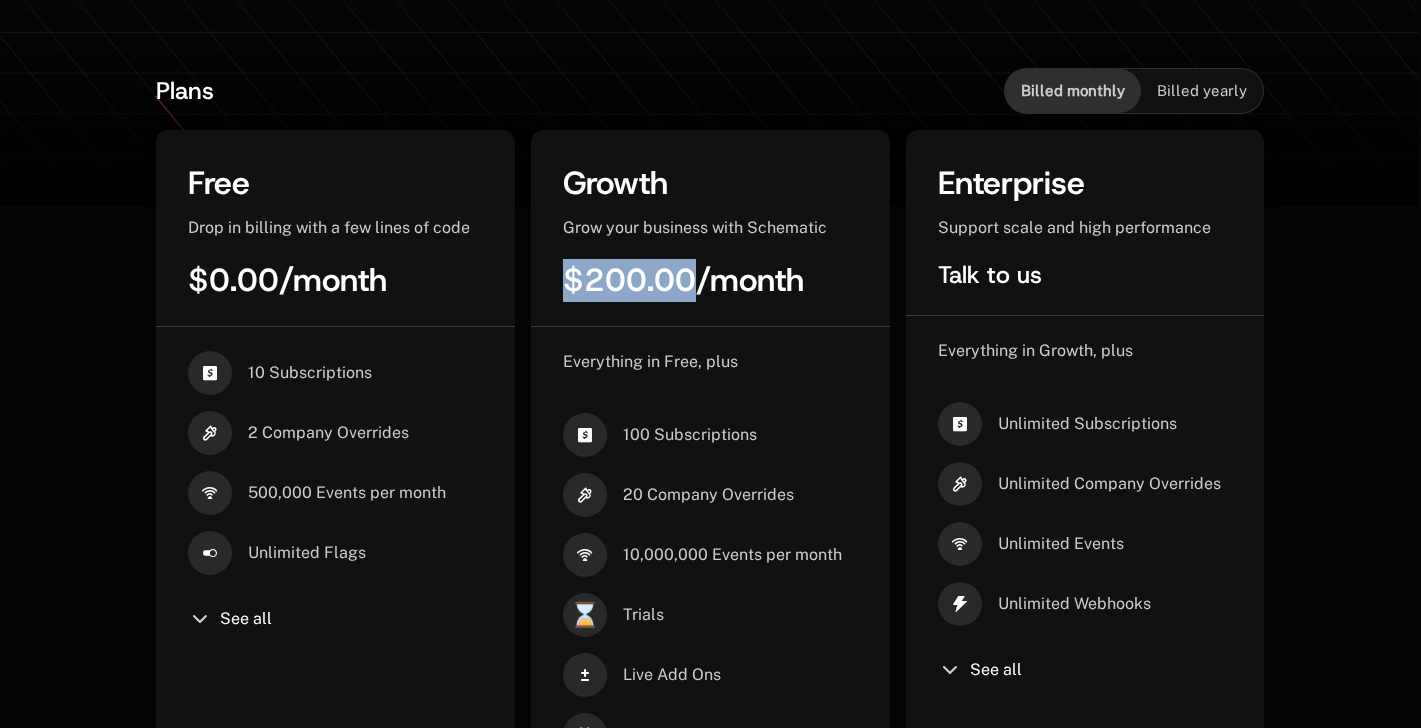 drag, startPoint x: 688, startPoint y: 275, endPoint x: 521, endPoint y: 275, distance: 167 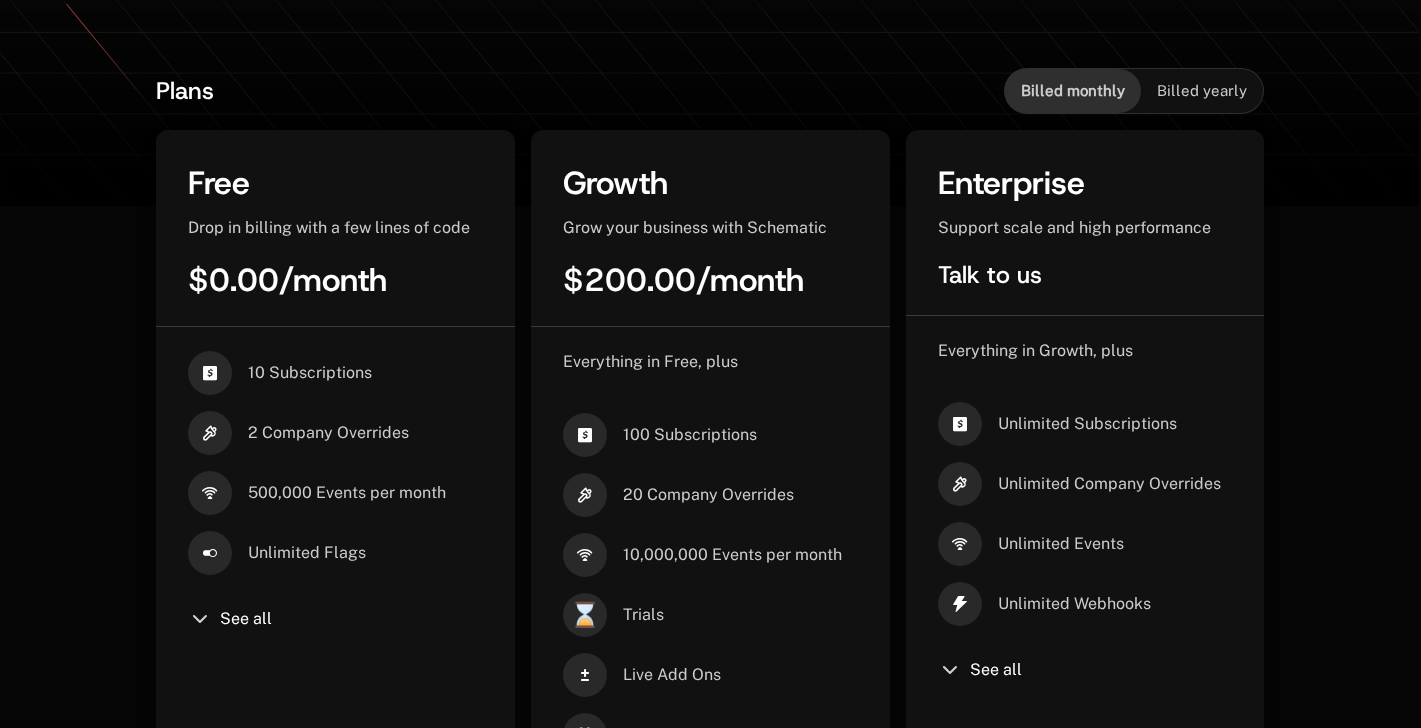 click on "Growth Grow your business with Schematic $200.00 / month" at bounding box center (710, 244) 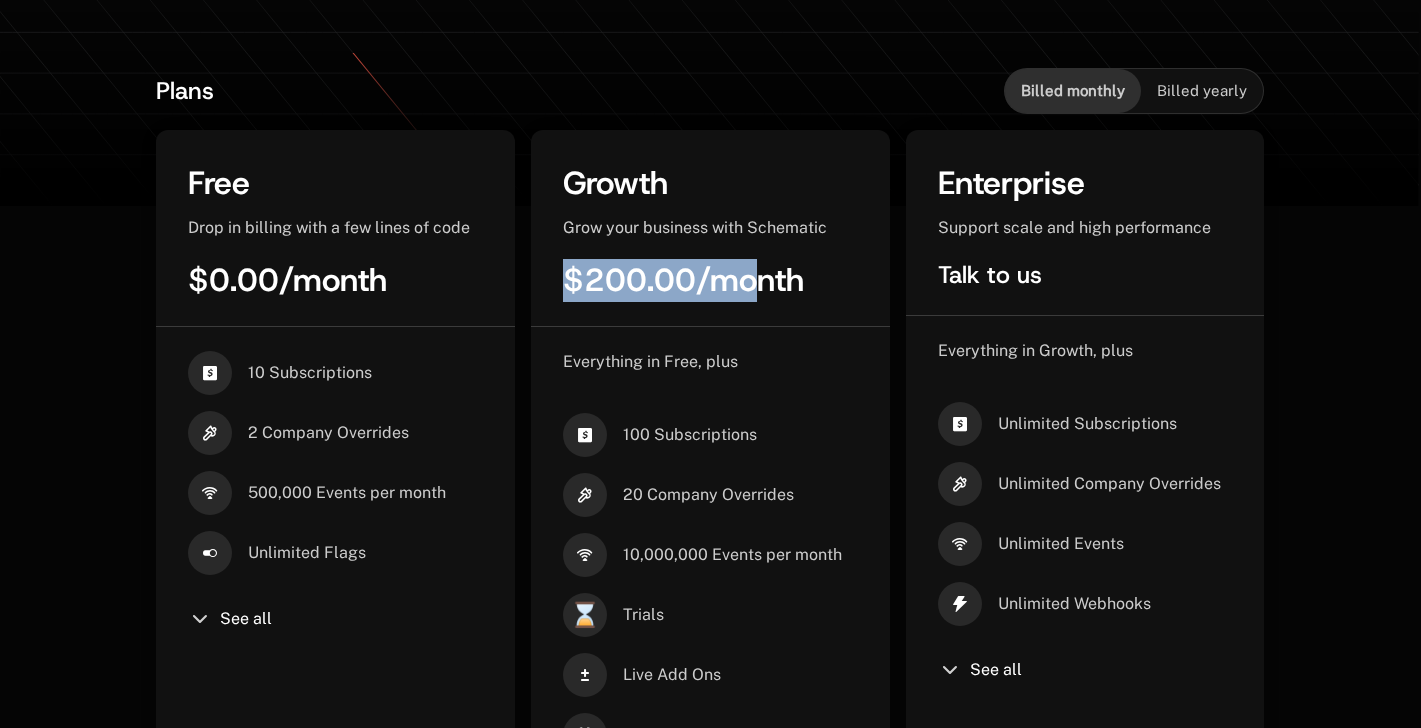 drag, startPoint x: 750, startPoint y: 290, endPoint x: 548, endPoint y: 290, distance: 202 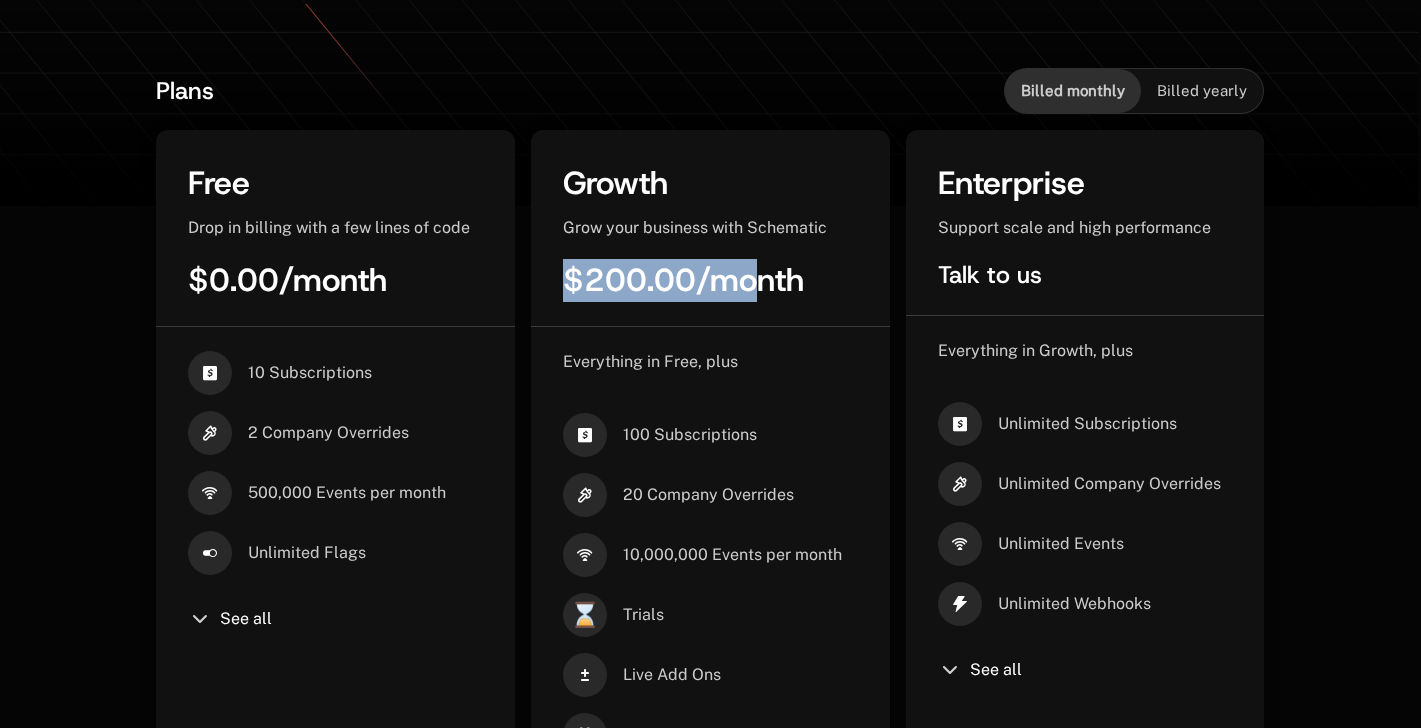 click on "Growth Grow your business with Schematic $200.00 / month" at bounding box center [710, 244] 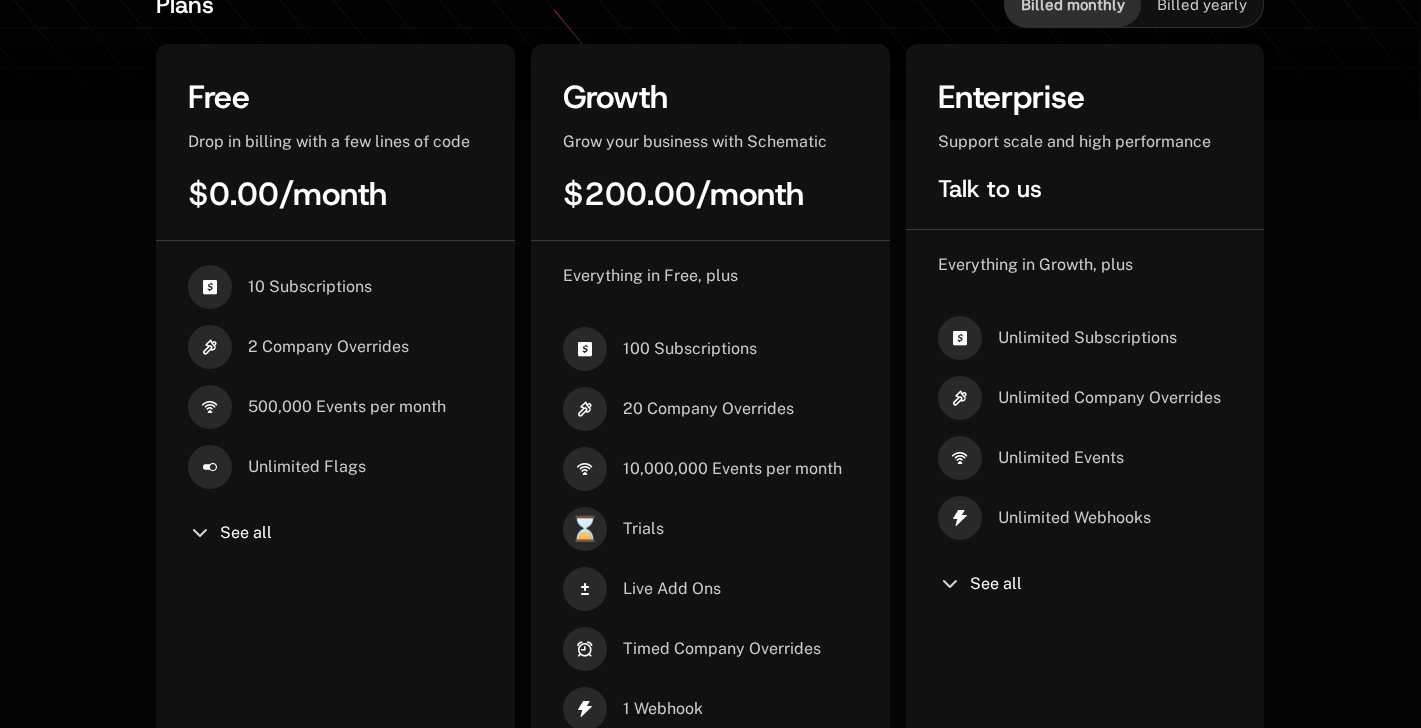 scroll, scrollTop: 475, scrollLeft: 0, axis: vertical 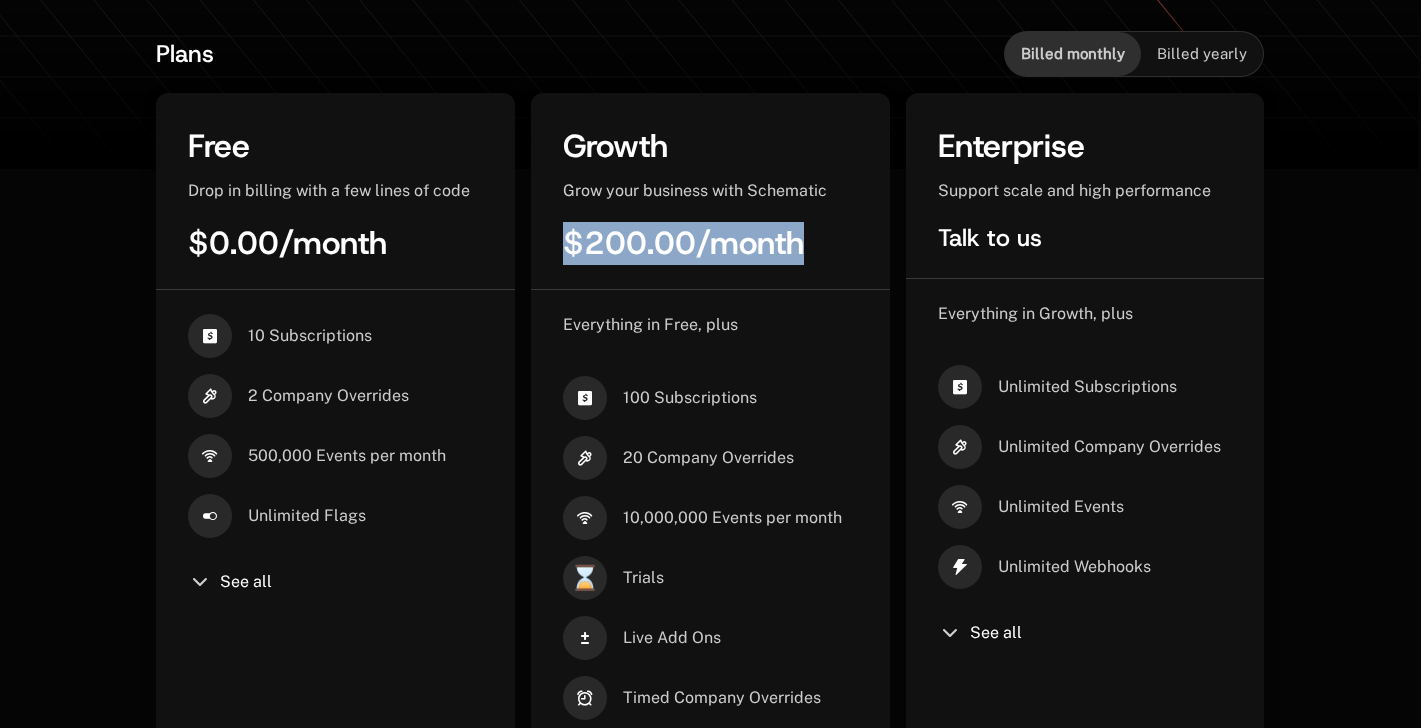 drag, startPoint x: 569, startPoint y: 249, endPoint x: 830, endPoint y: 254, distance: 261.04788 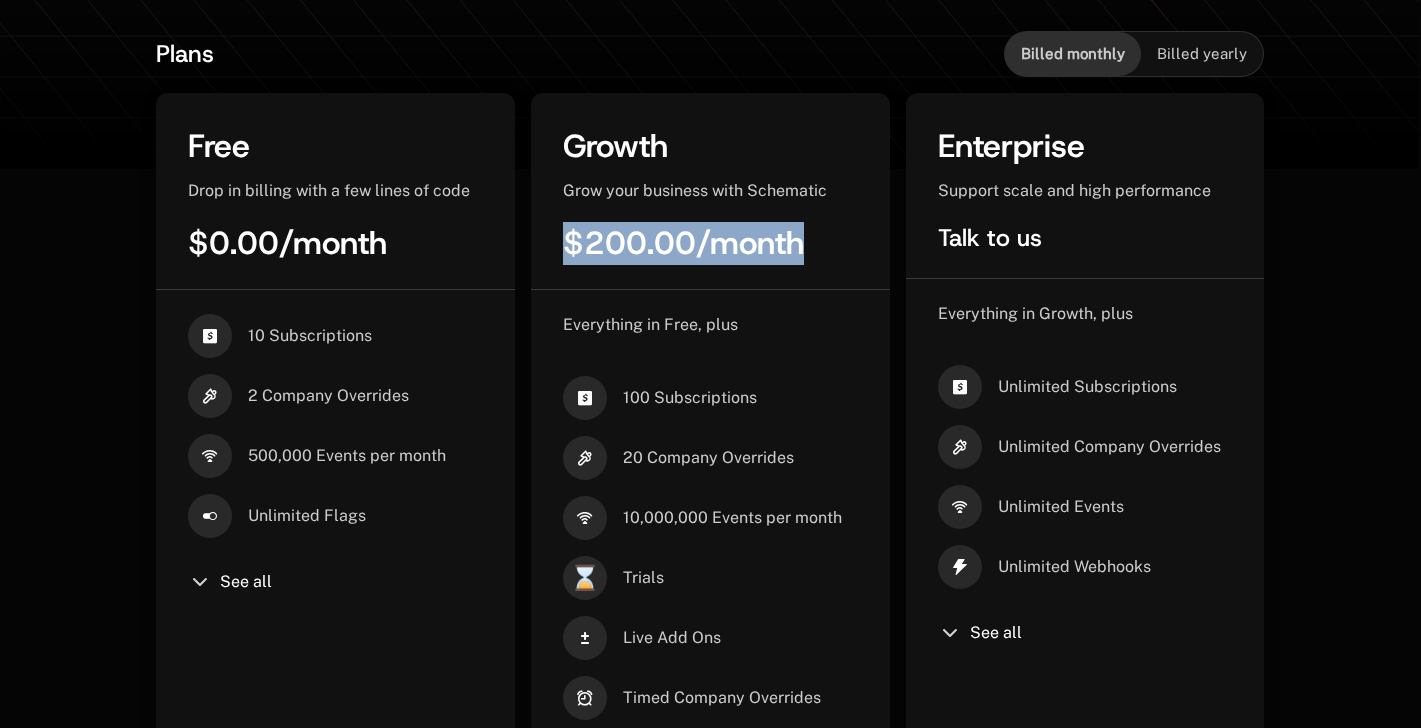 click on "$200.00 / month" at bounding box center (710, 243) 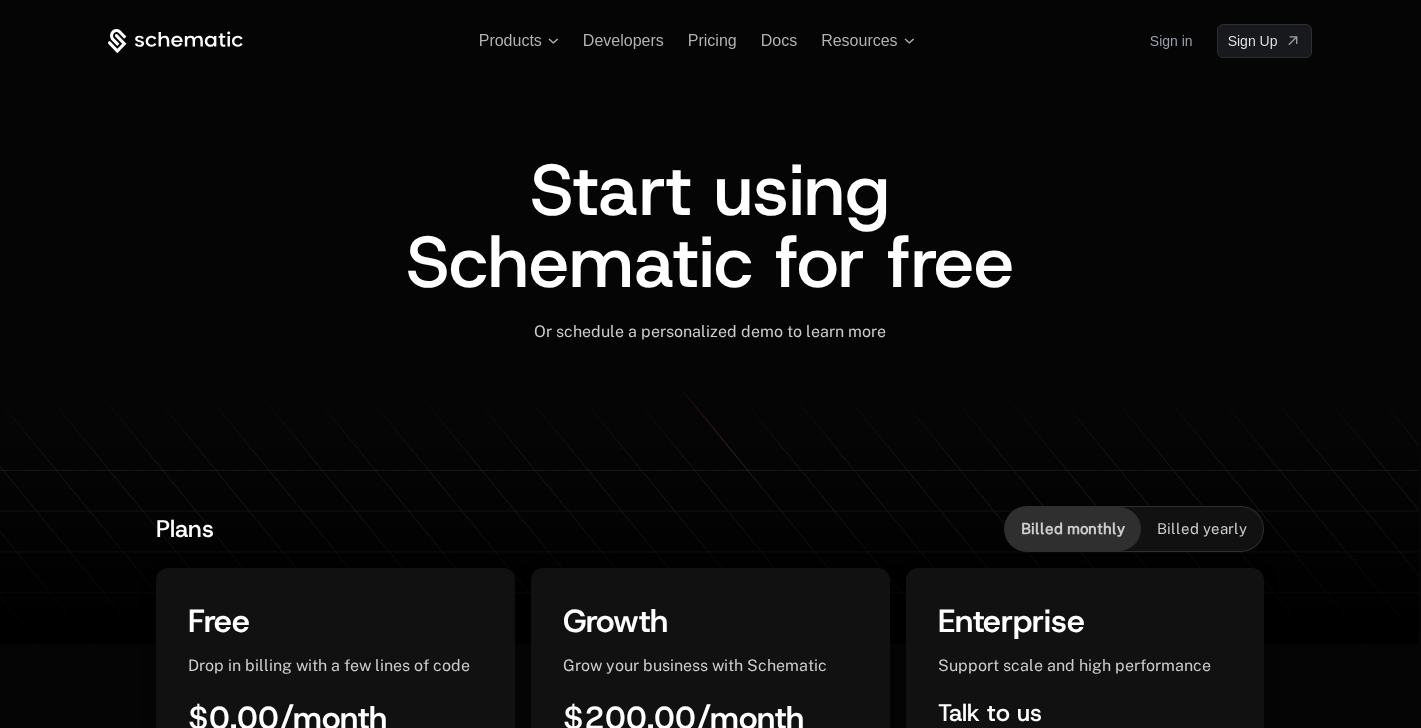 scroll, scrollTop: 1362, scrollLeft: 0, axis: vertical 